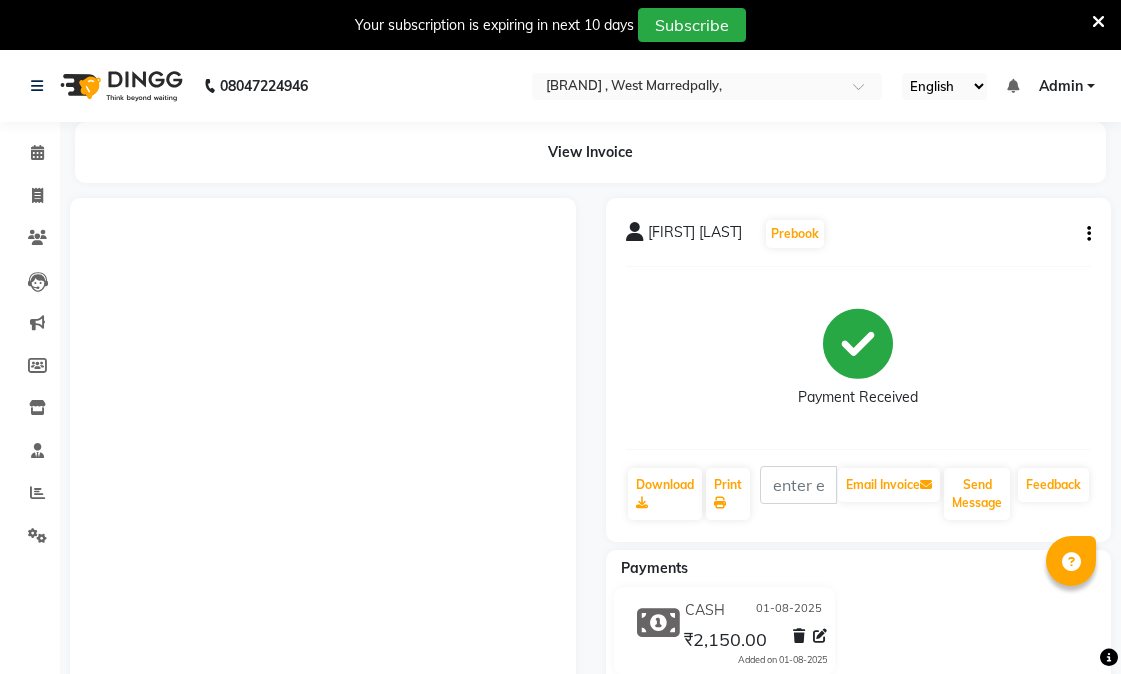 scroll, scrollTop: 0, scrollLeft: 0, axis: both 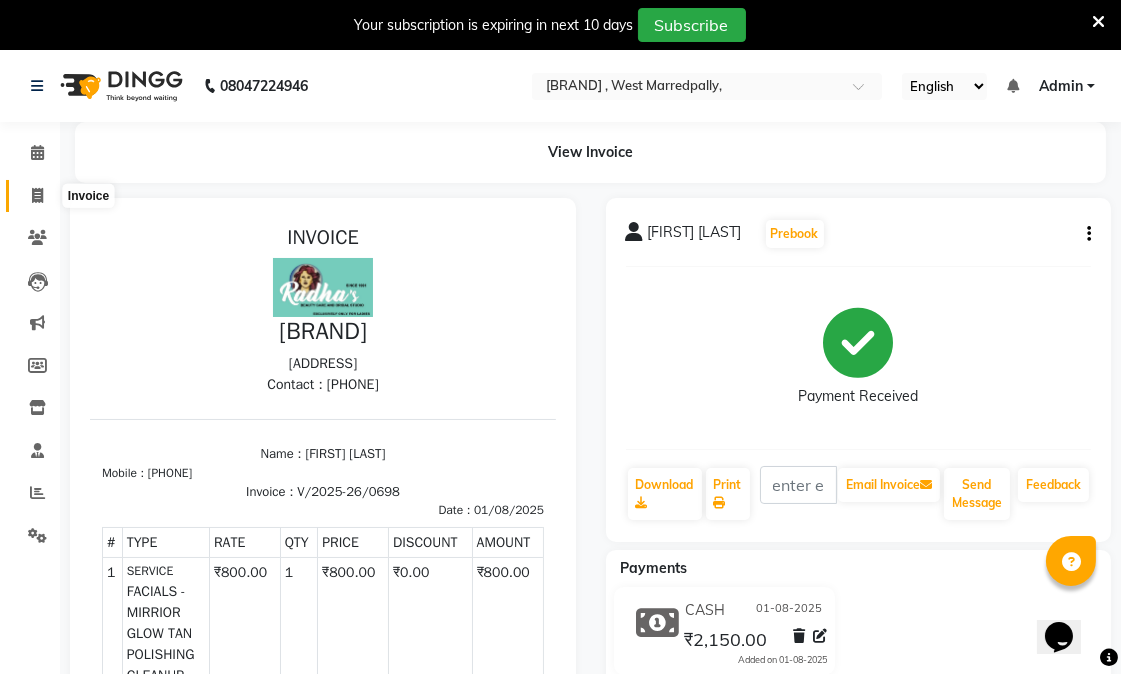 click 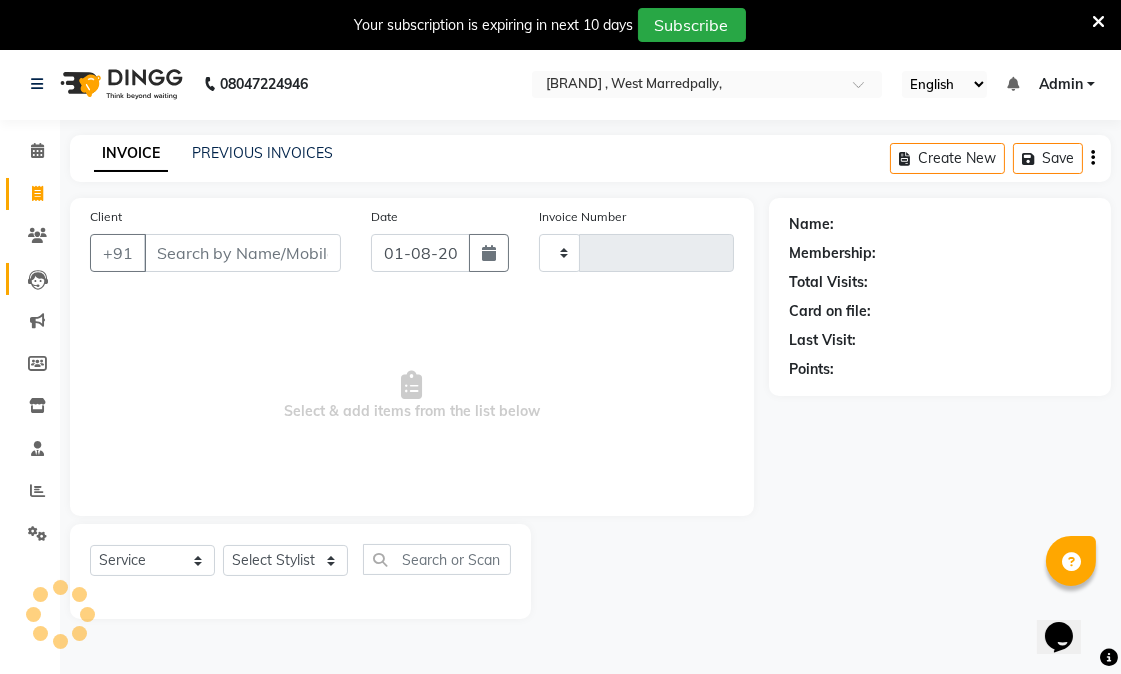 scroll, scrollTop: 50, scrollLeft: 0, axis: vertical 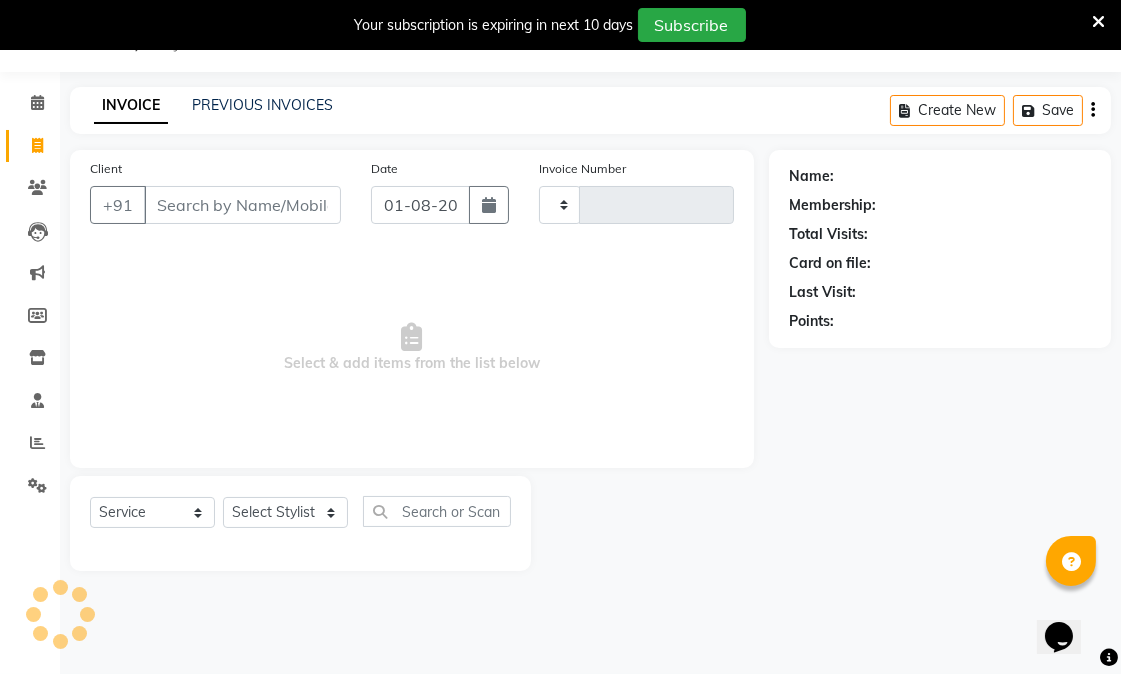 type on "0704" 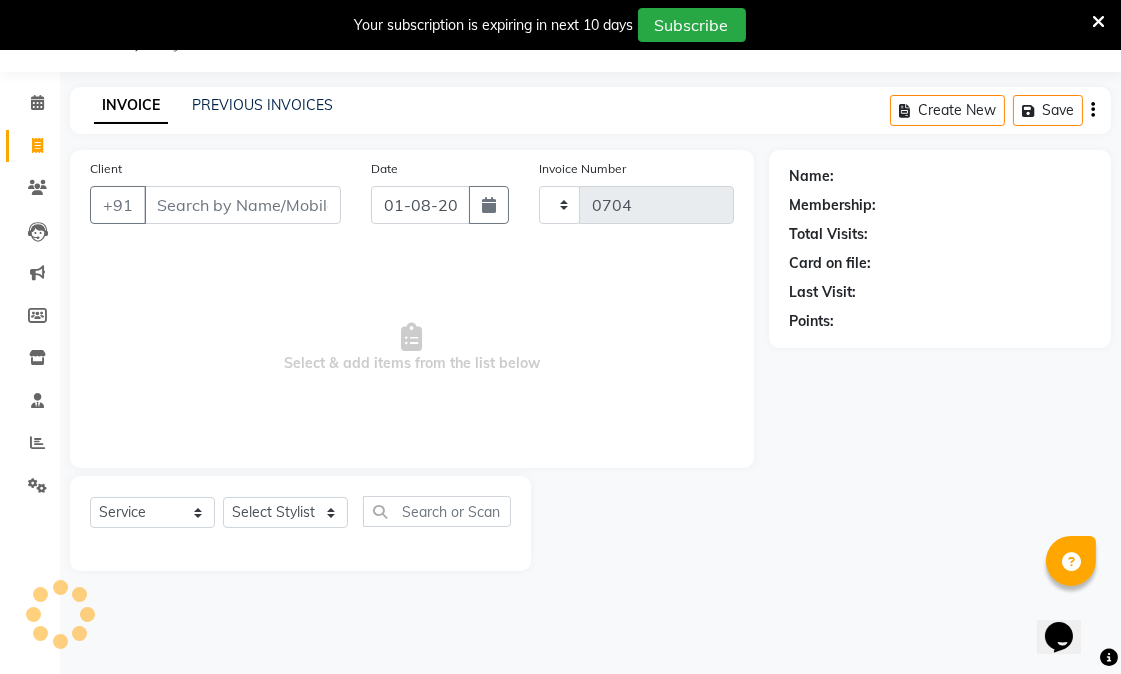 select on "6153" 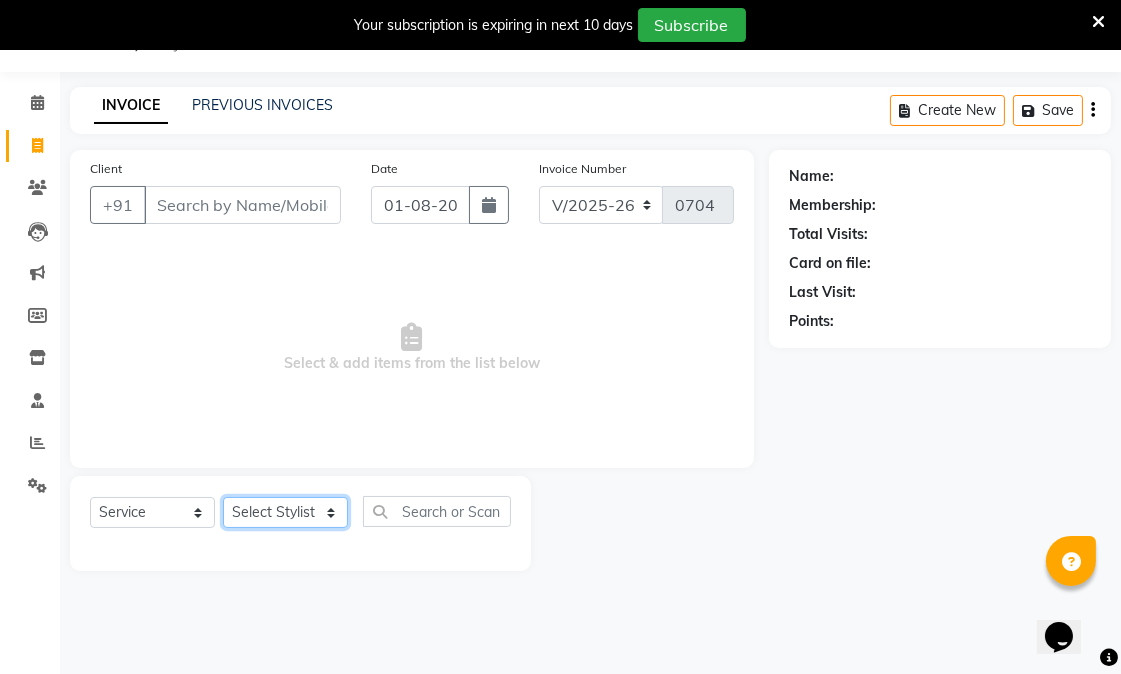 click on "Select Stylist" 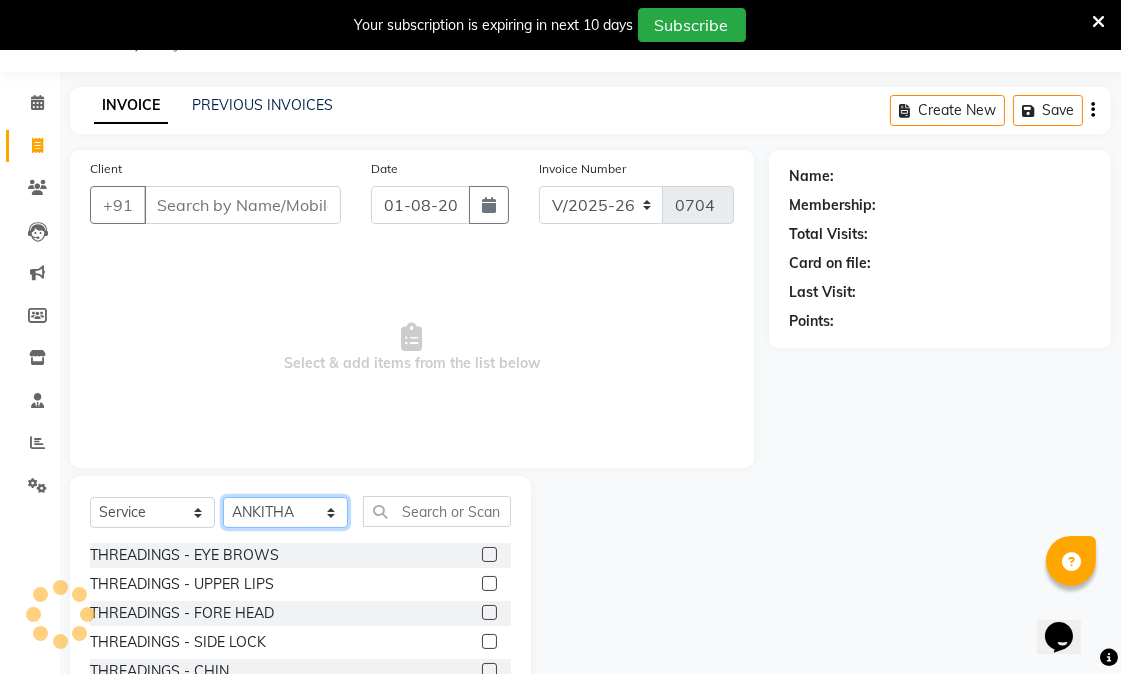 select on "80238" 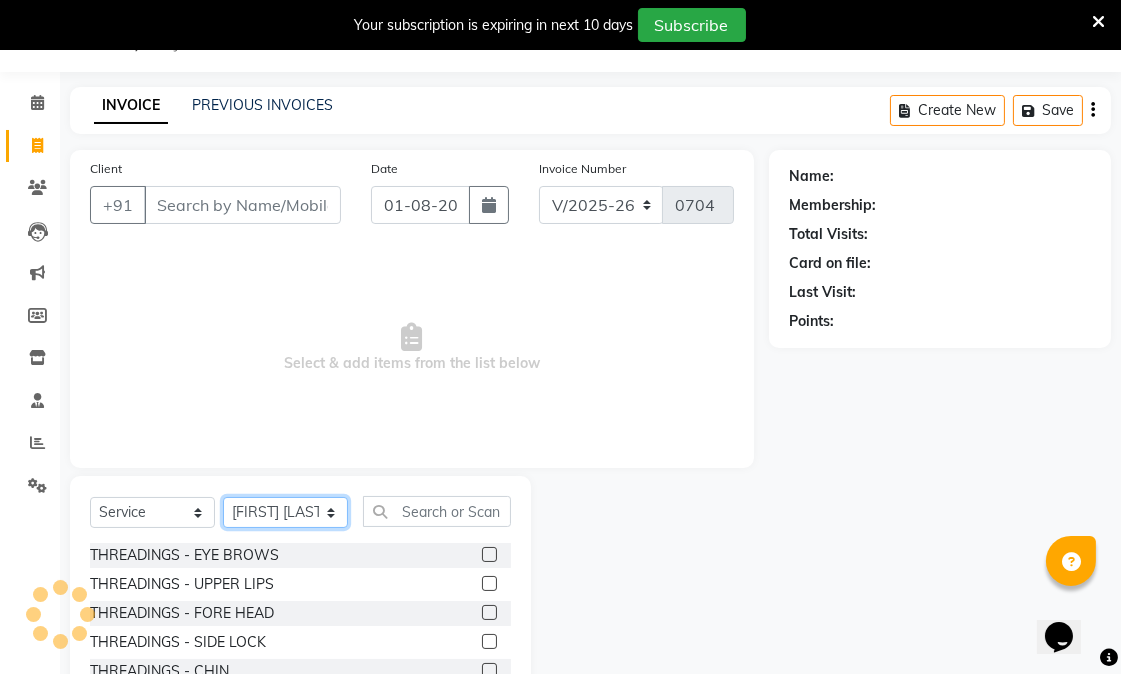 click on "Select Stylist [FIRST]  [LAST]  [FIRST]  [FIRST]  [FIRST] [FIRST] [FIRST] [FIRST] [FIRST] [FIRST] [FIRST] [FIRST] [FIRST] [FIRST]" 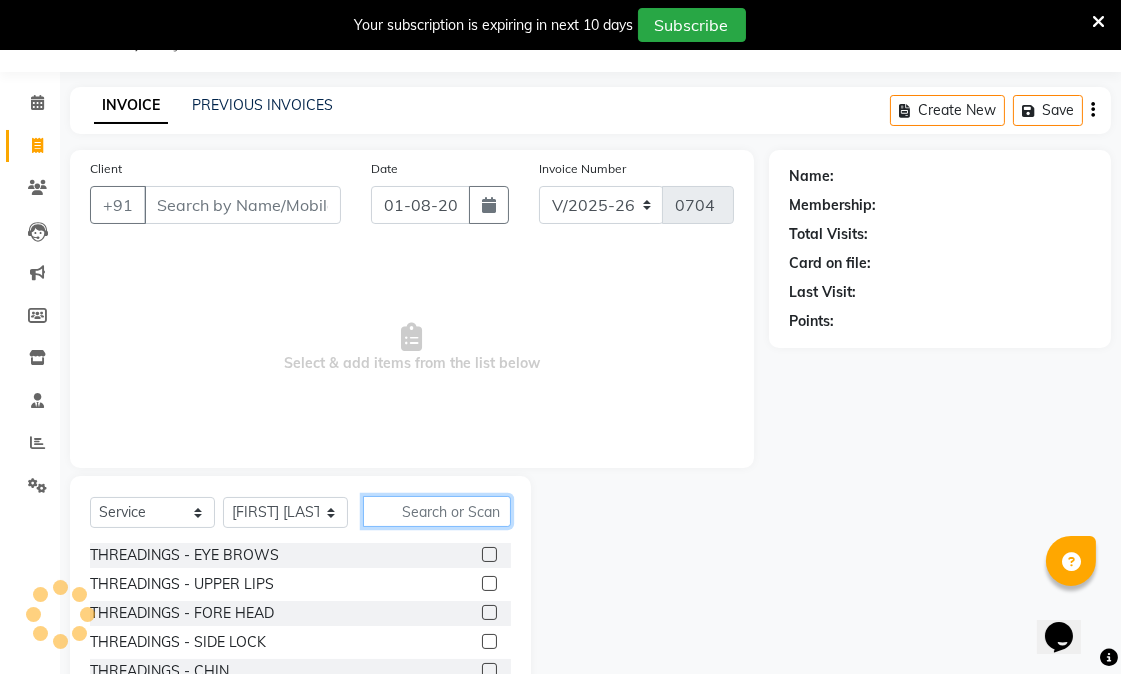 click 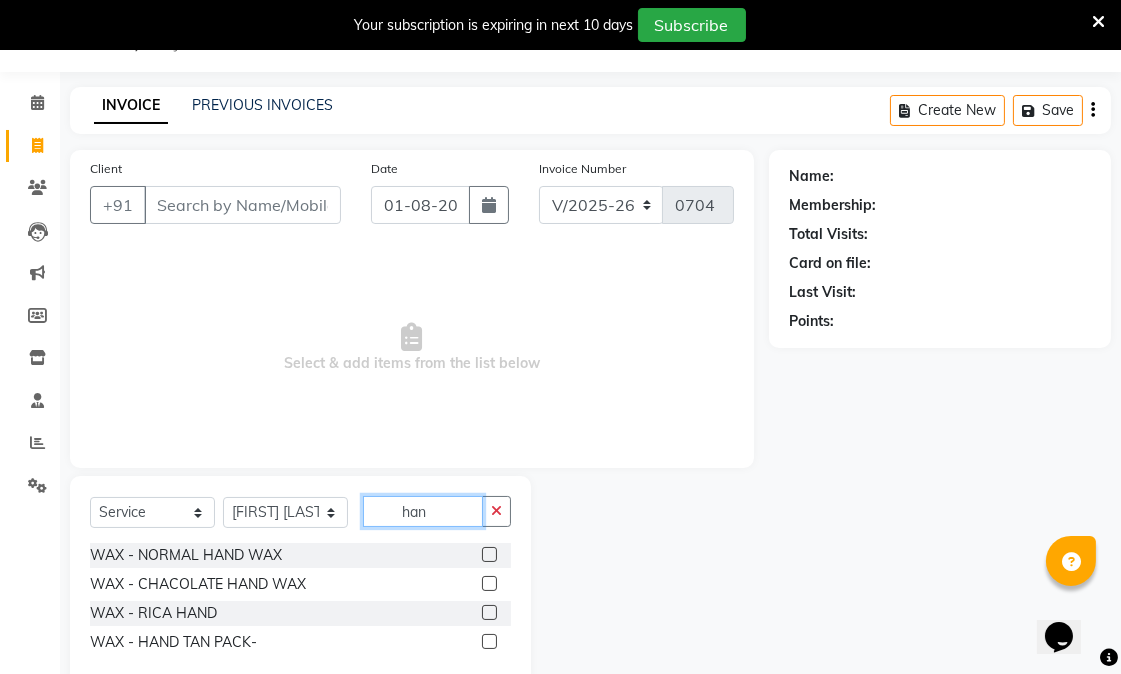 type on "han" 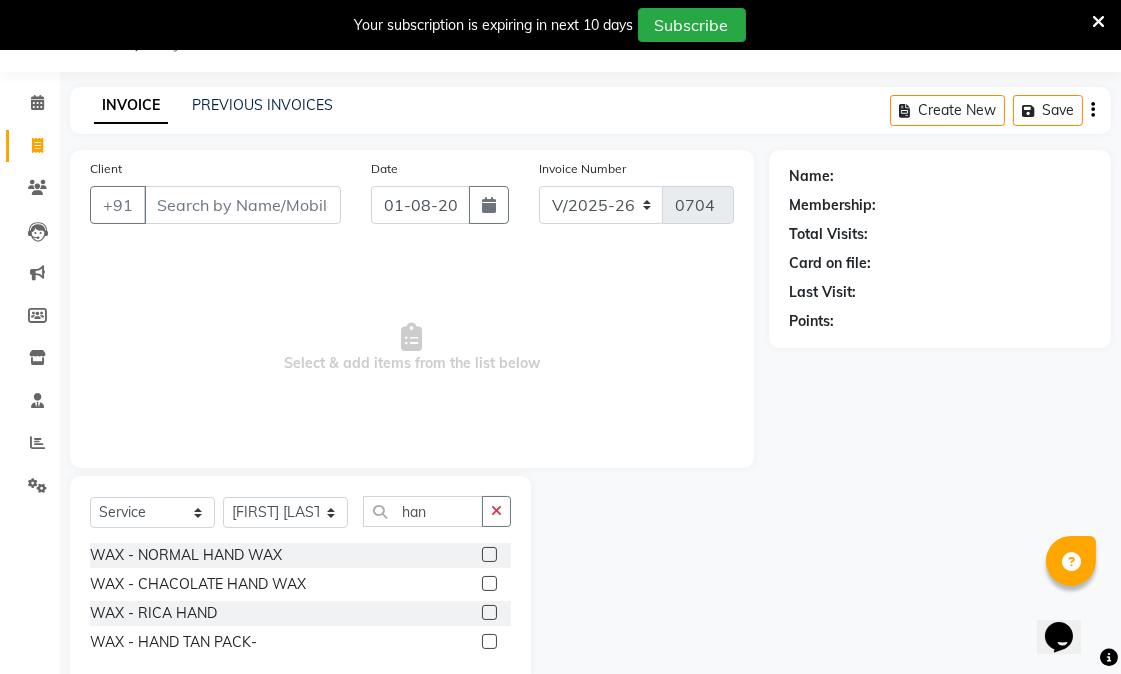click 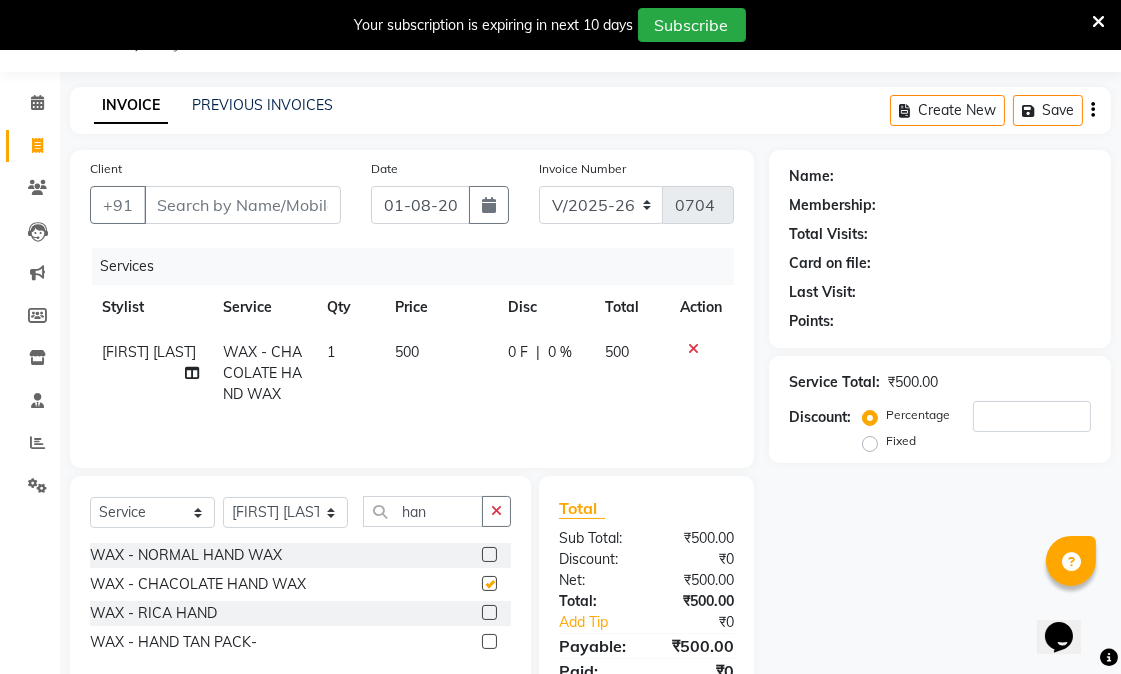 checkbox on "false" 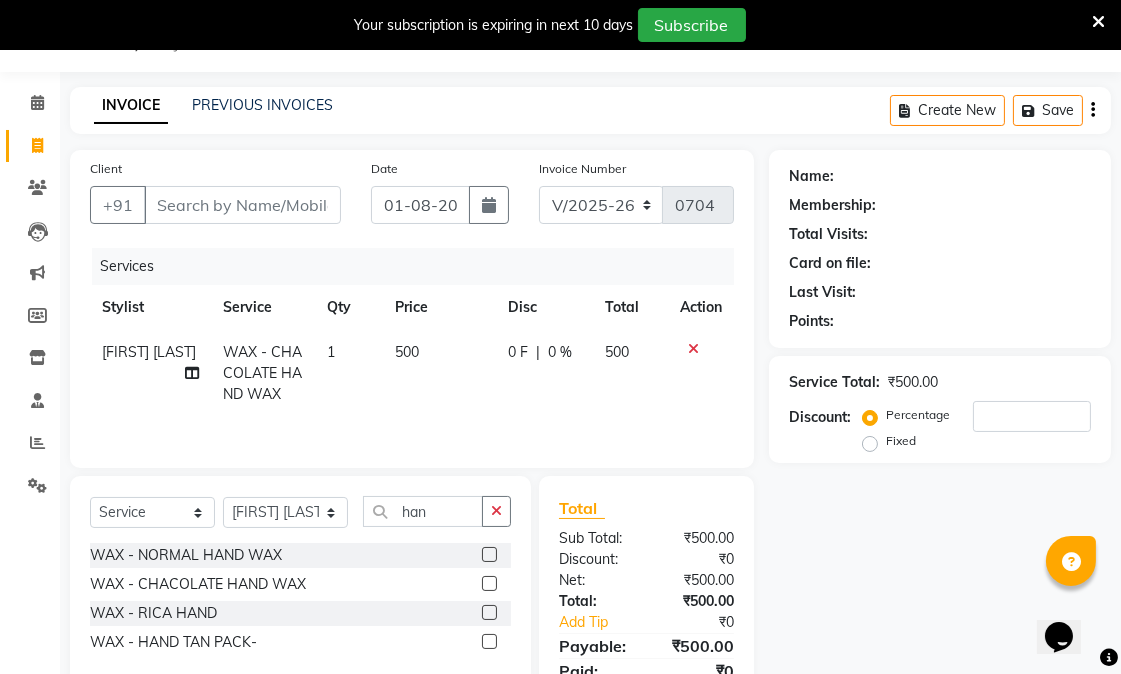 drag, startPoint x: 492, startPoint y: 544, endPoint x: 466, endPoint y: 548, distance: 26.305893 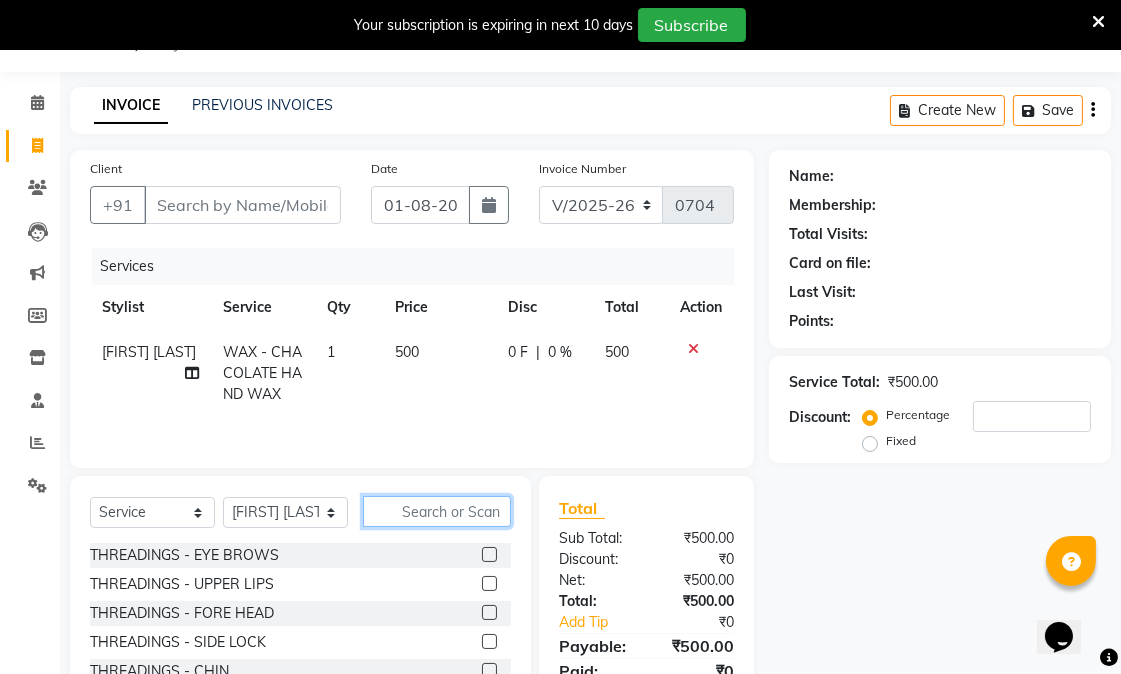 click 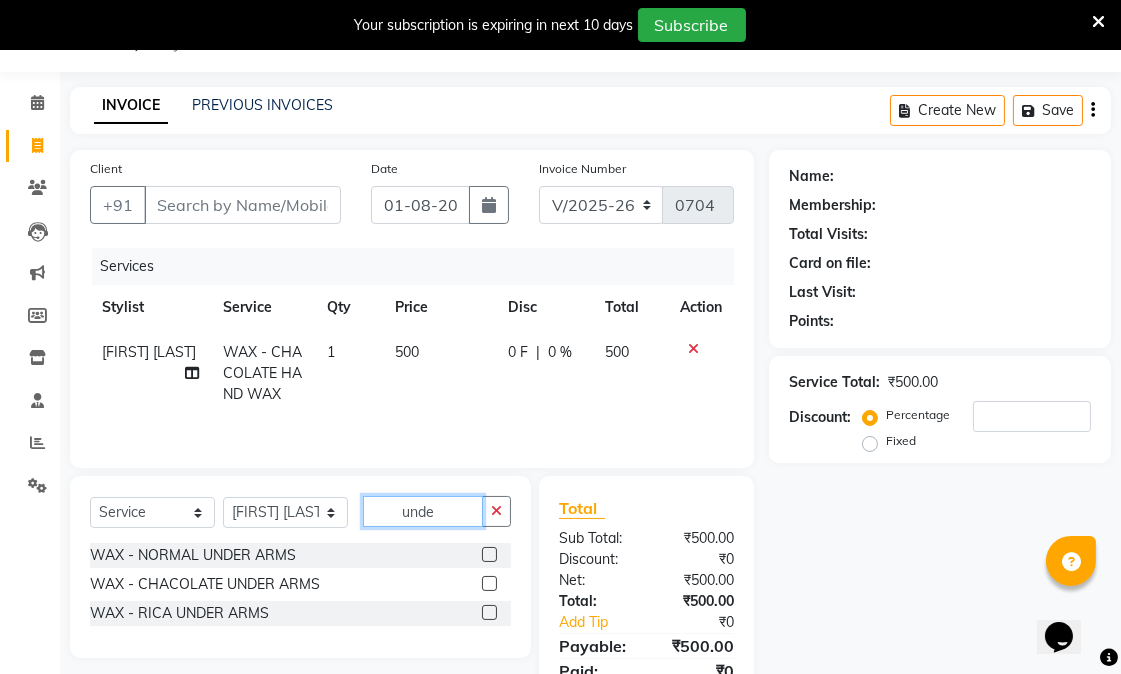 type on "unde" 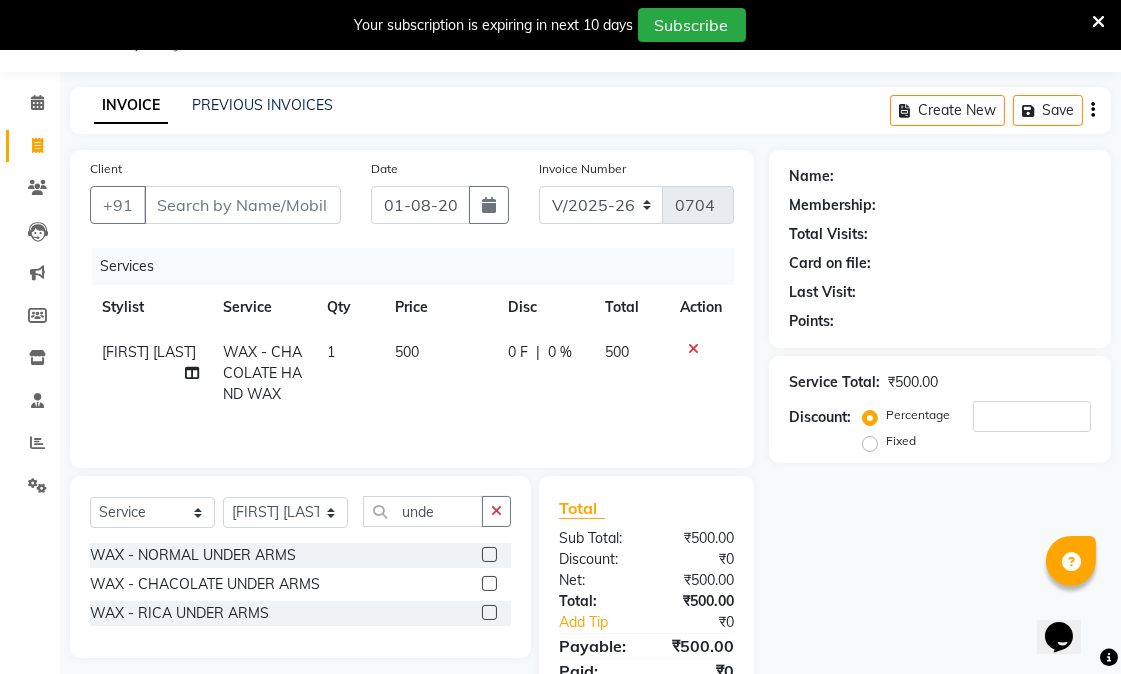 click 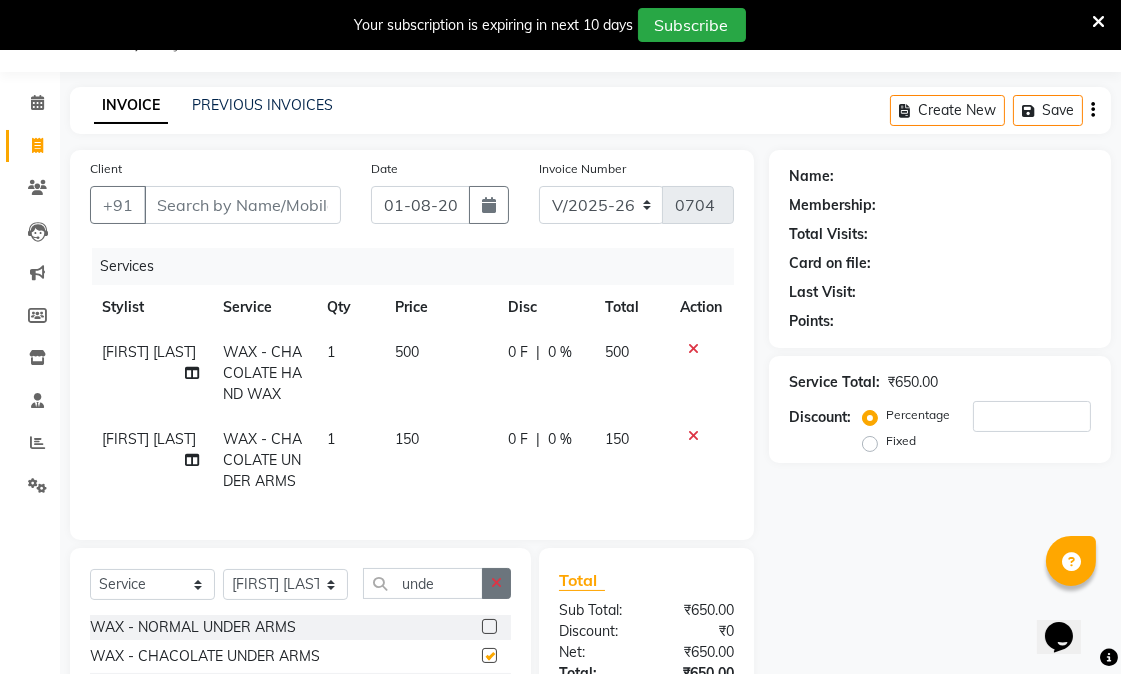 checkbox on "false" 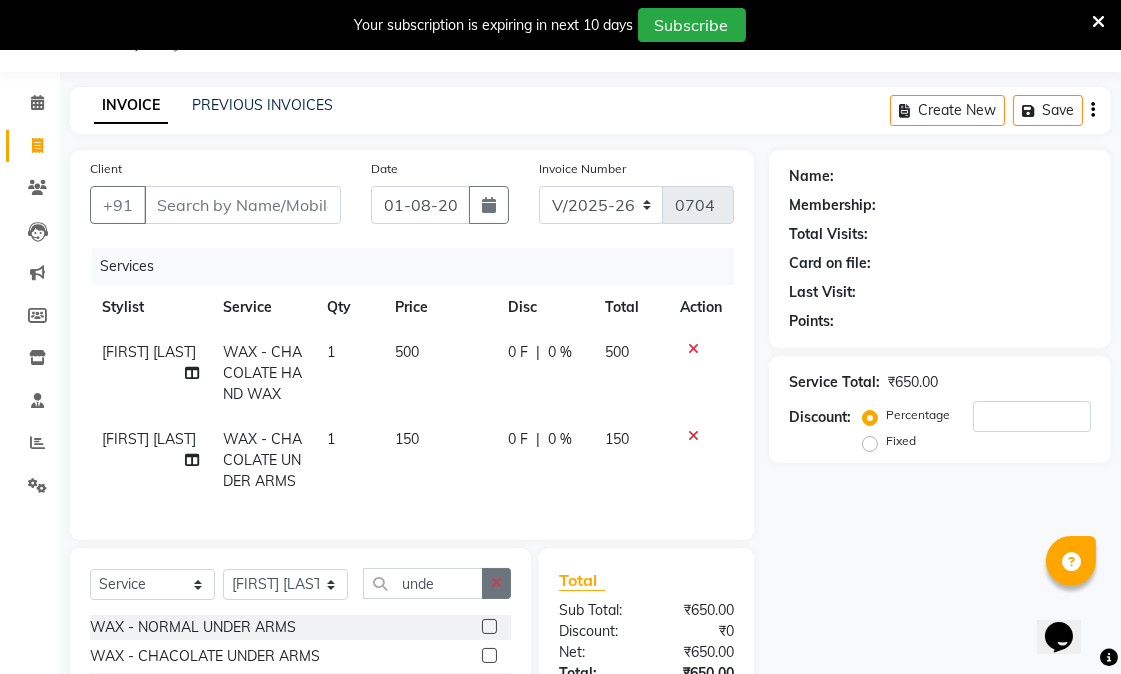 click 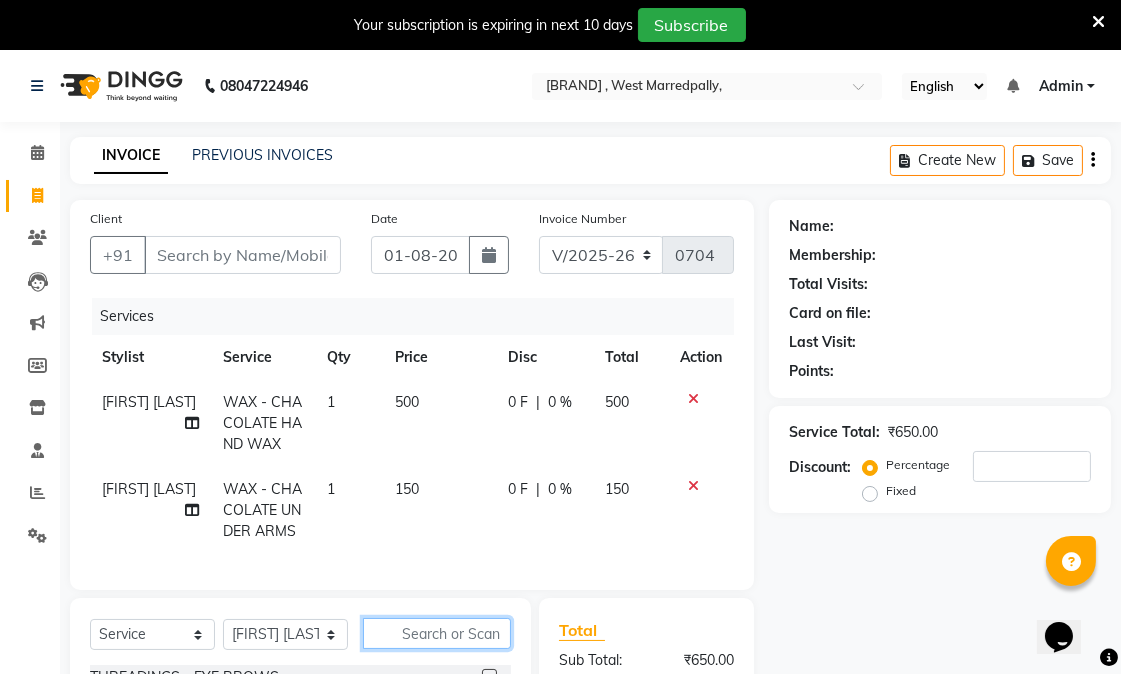 scroll, scrollTop: 307, scrollLeft: 0, axis: vertical 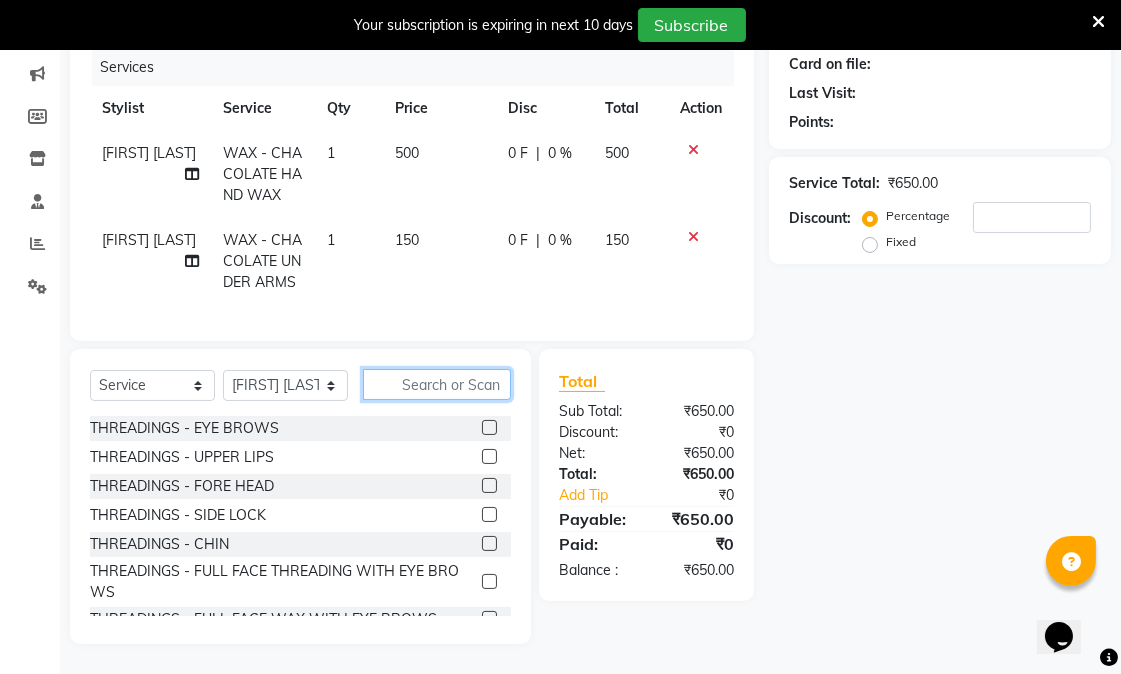 click 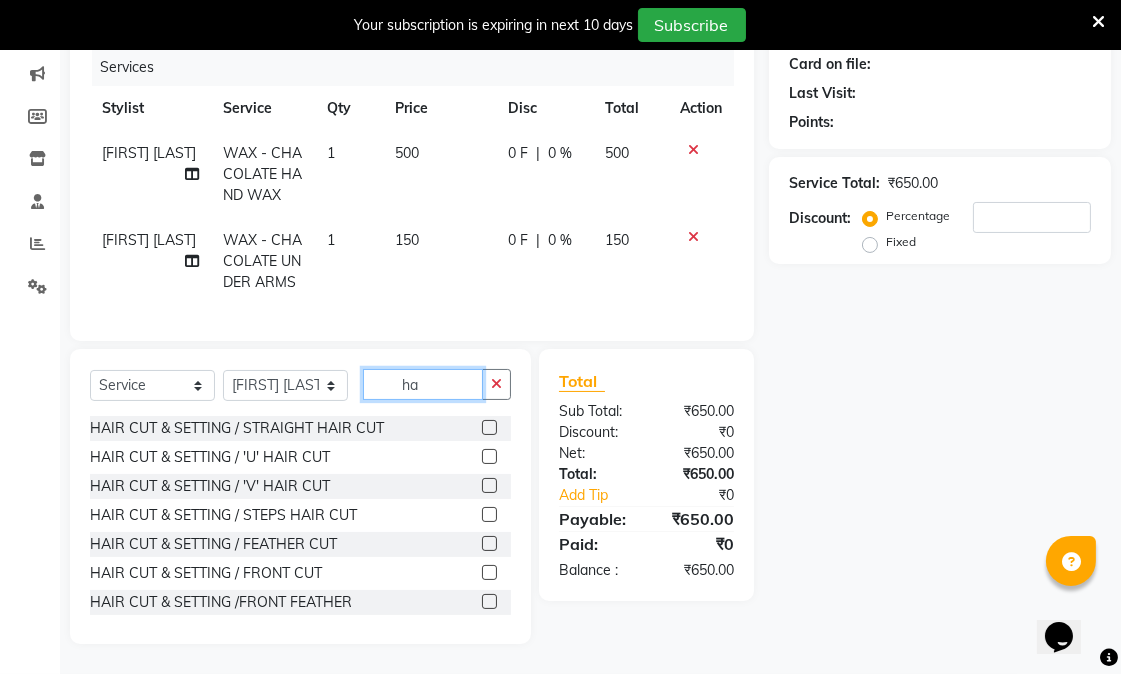 type on "h" 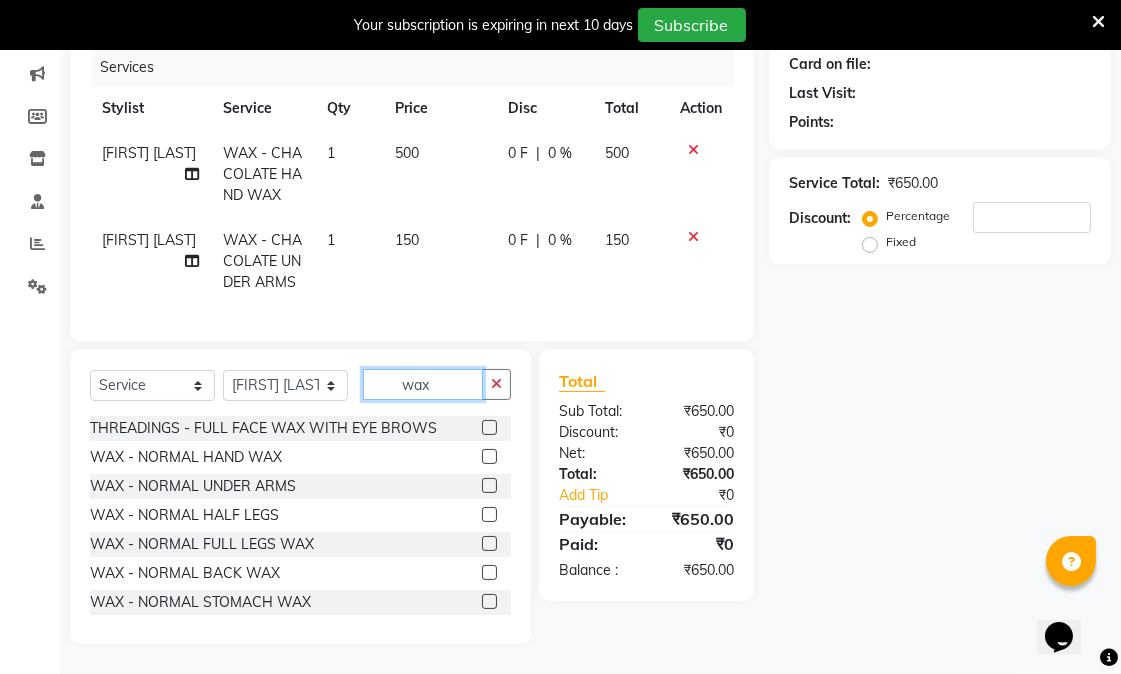 type on "wax" 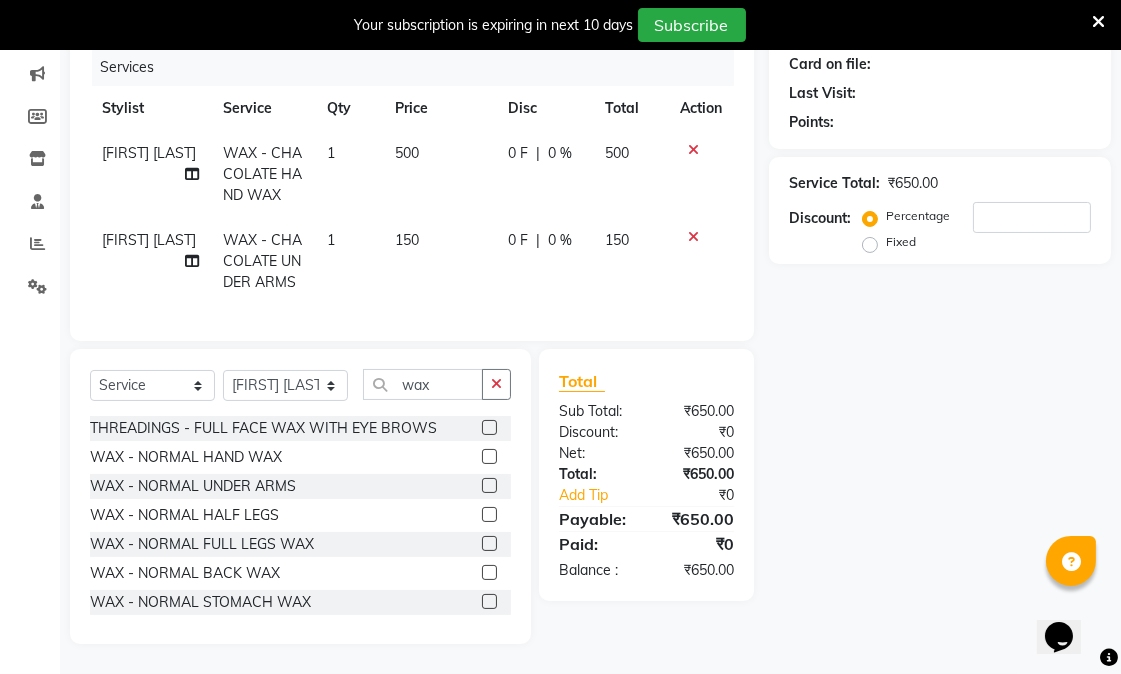 click 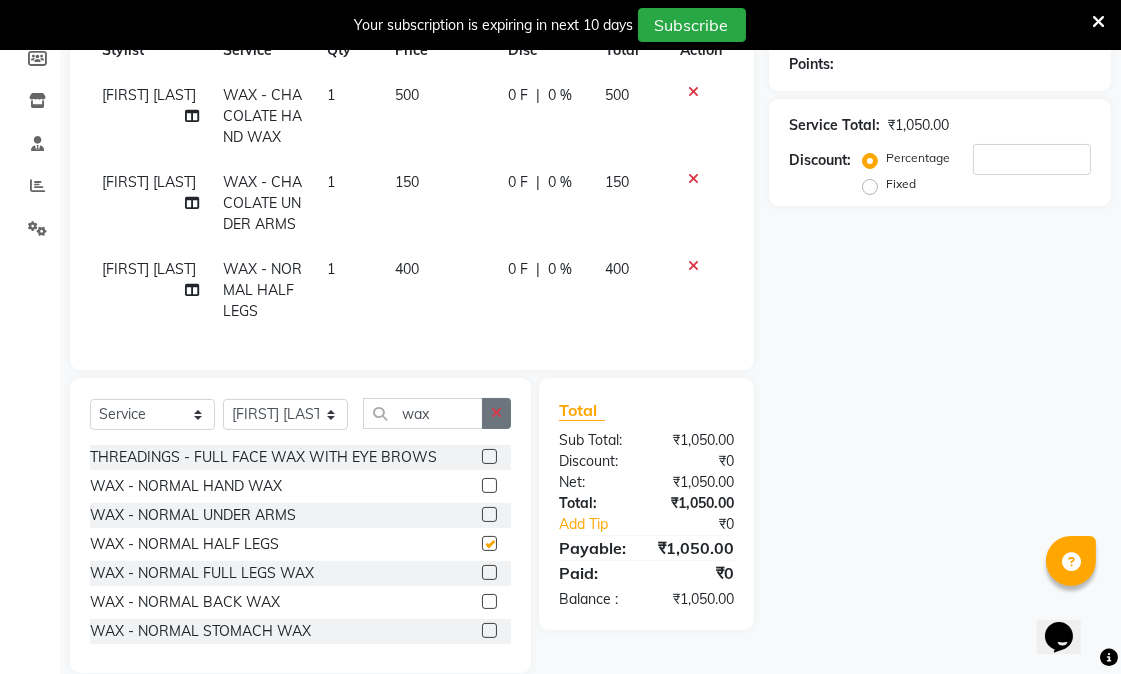 checkbox on "false" 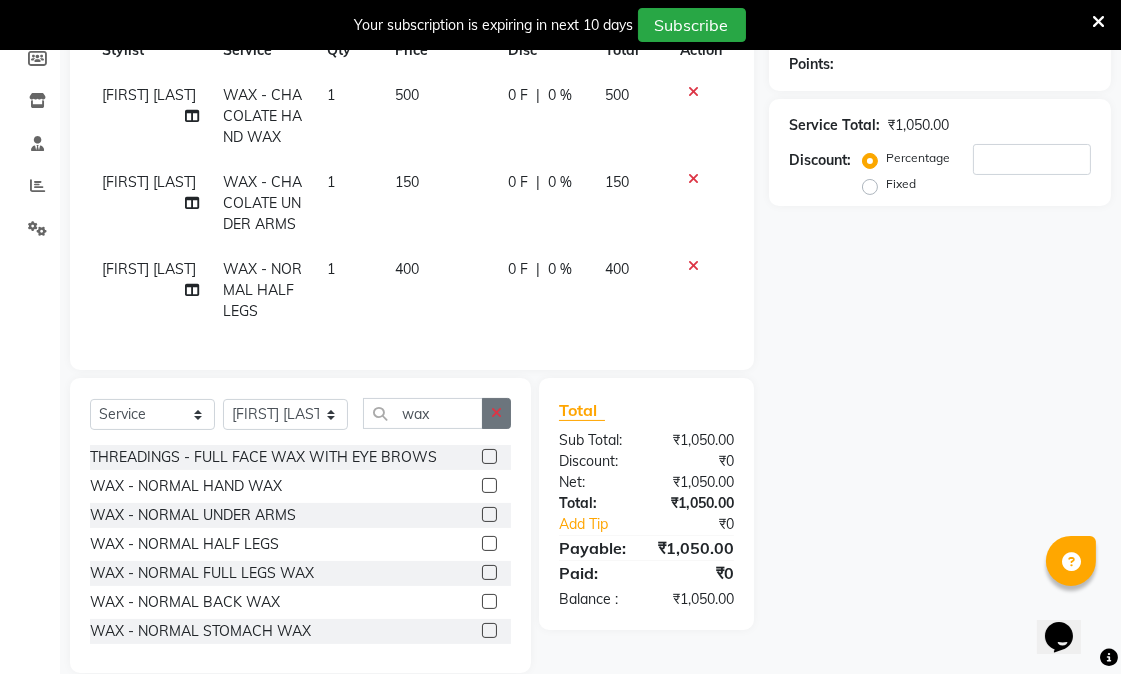 click 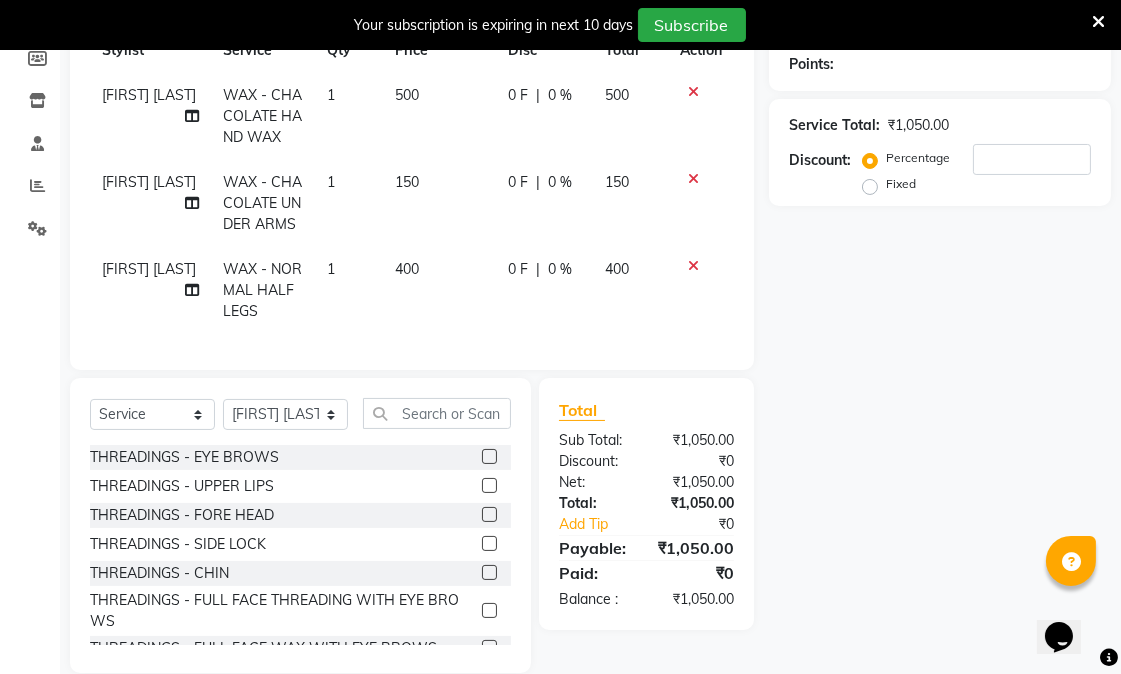 click 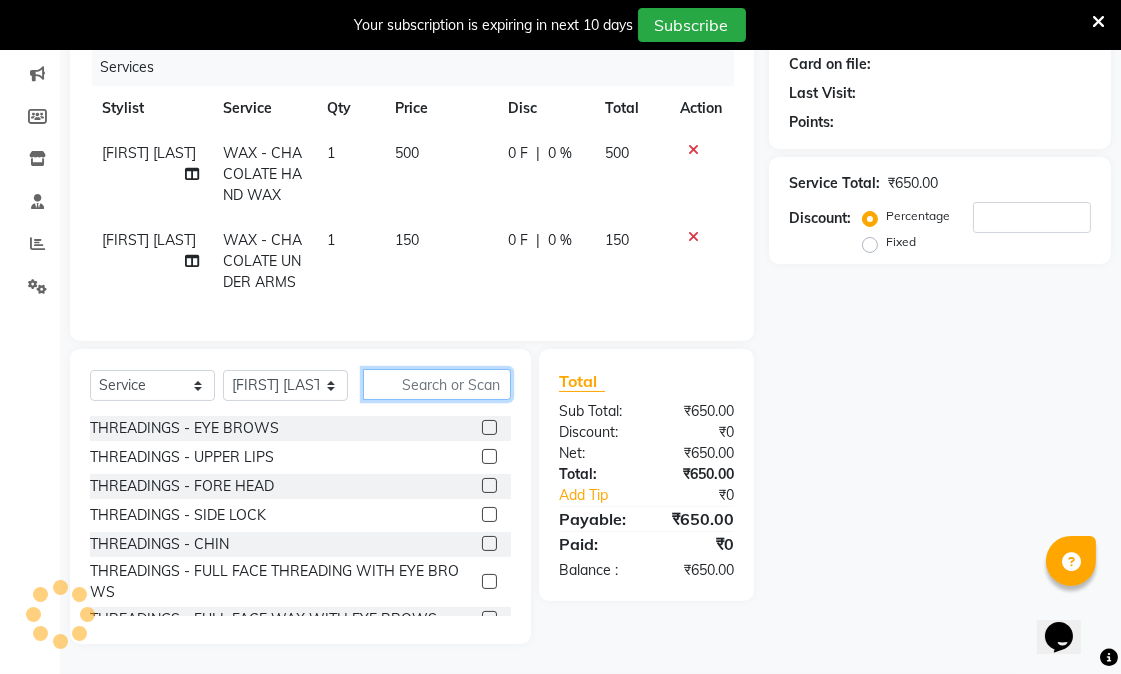 click 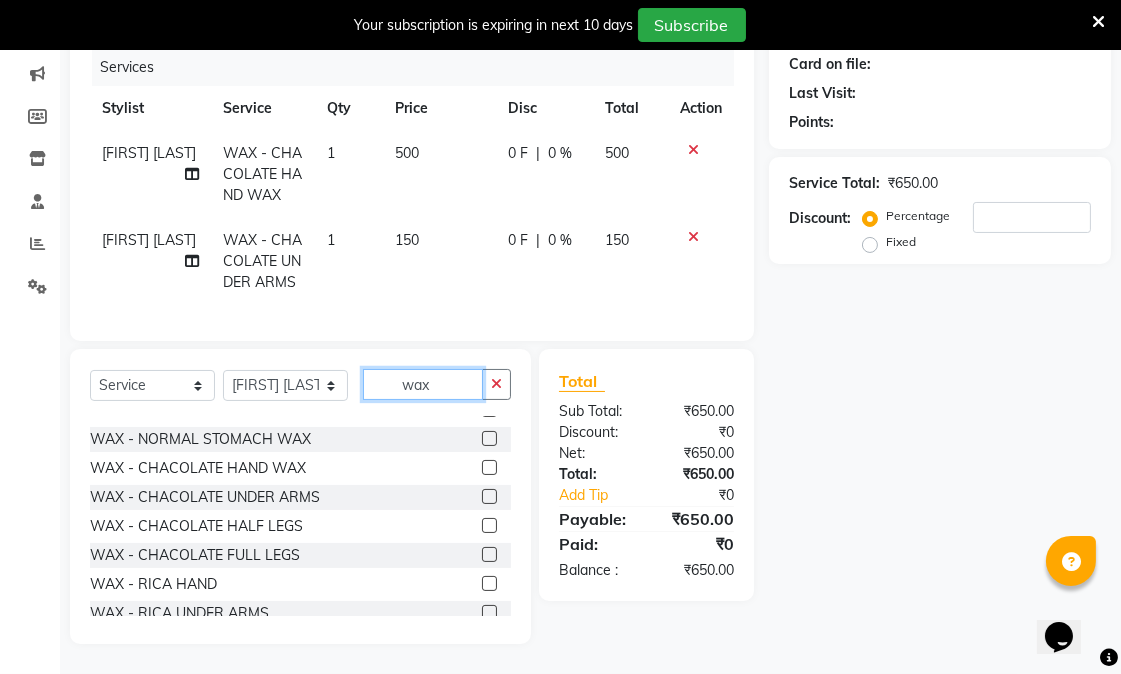 scroll, scrollTop: 111, scrollLeft: 0, axis: vertical 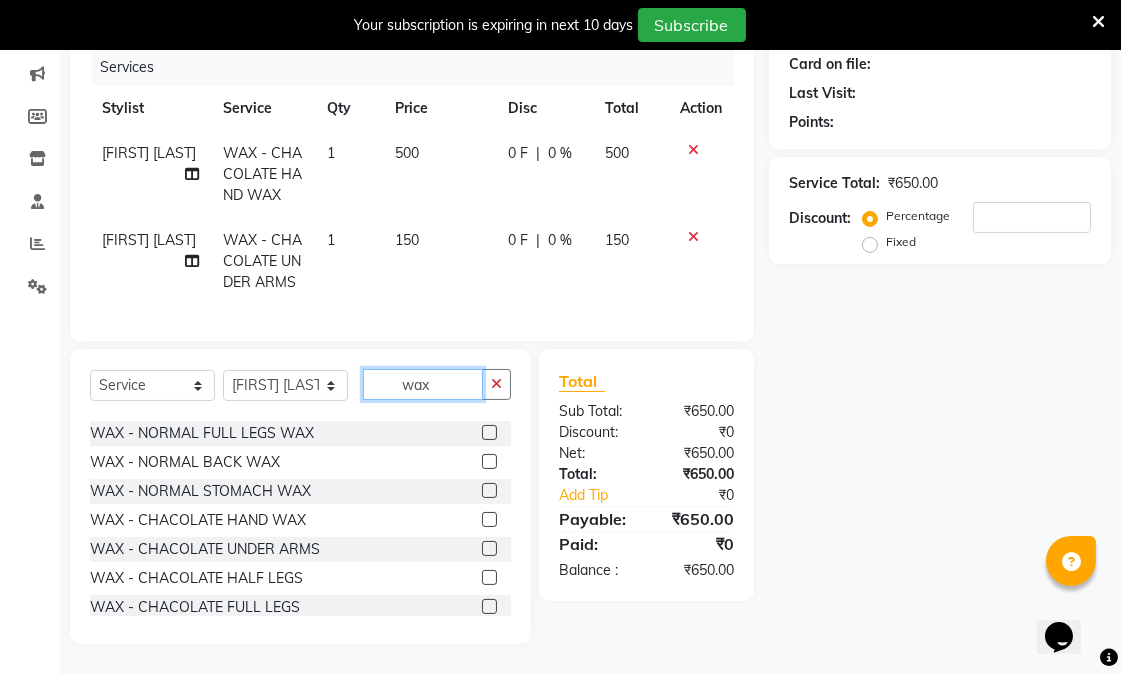 type on "wax" 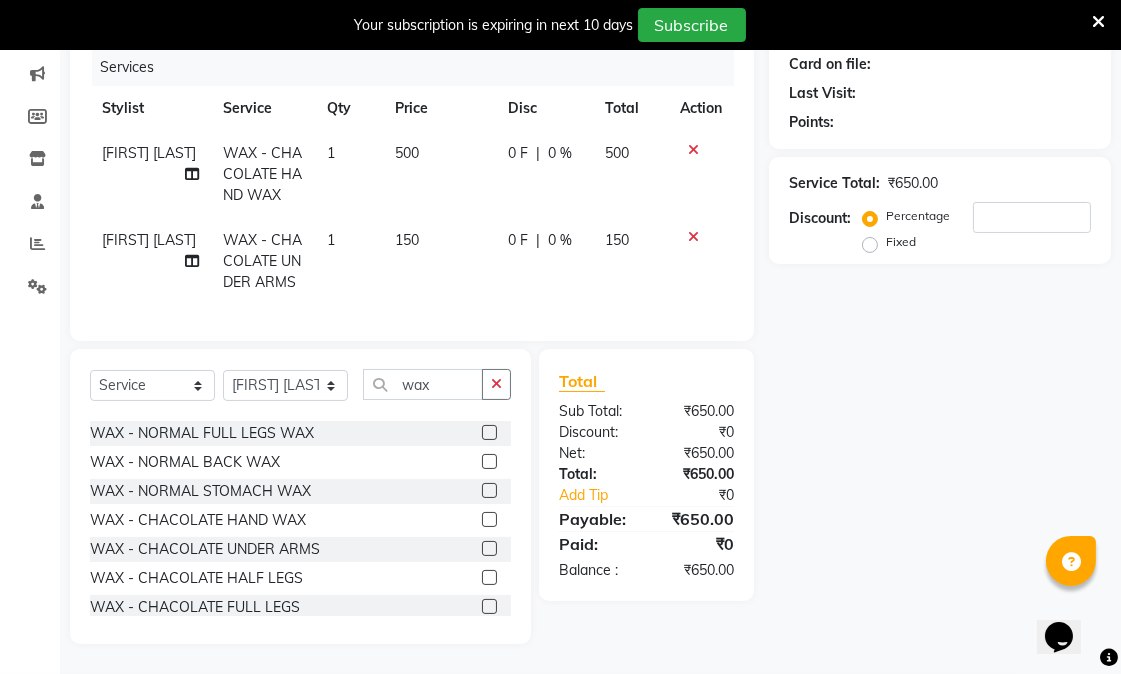 click 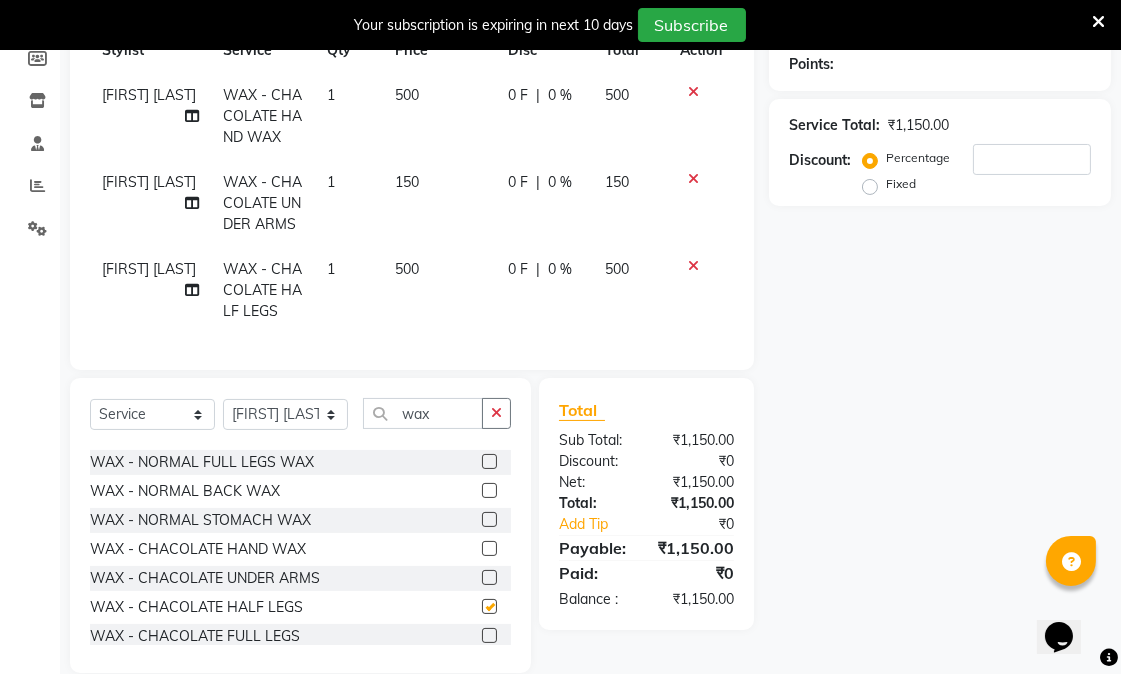 checkbox on "false" 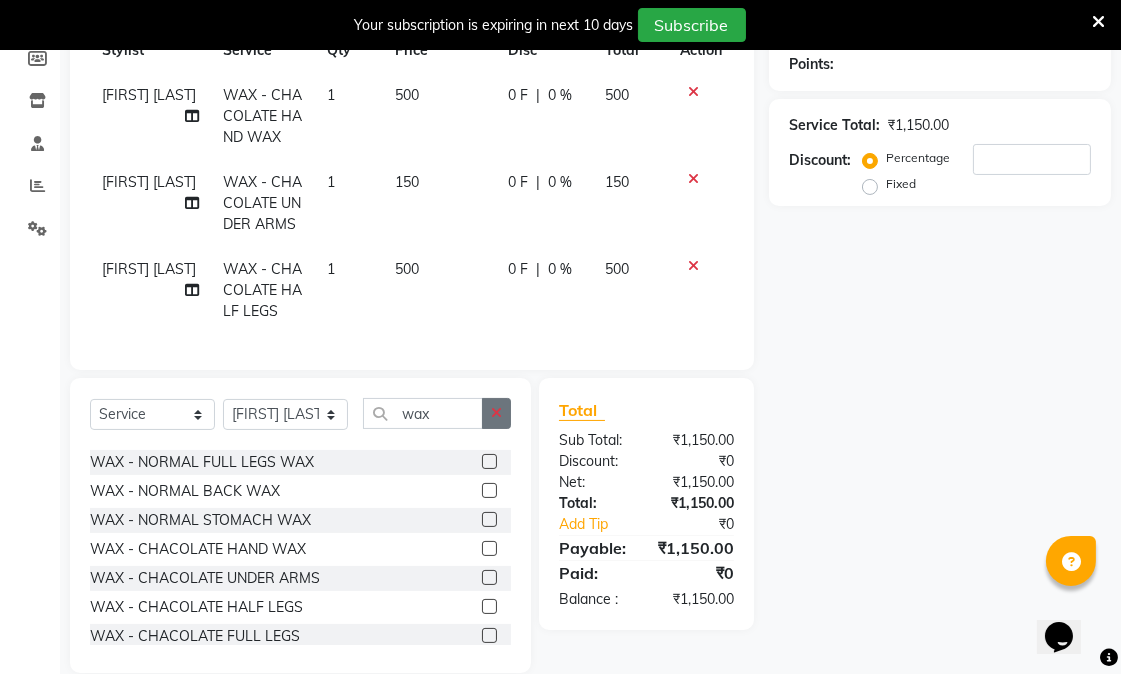 click 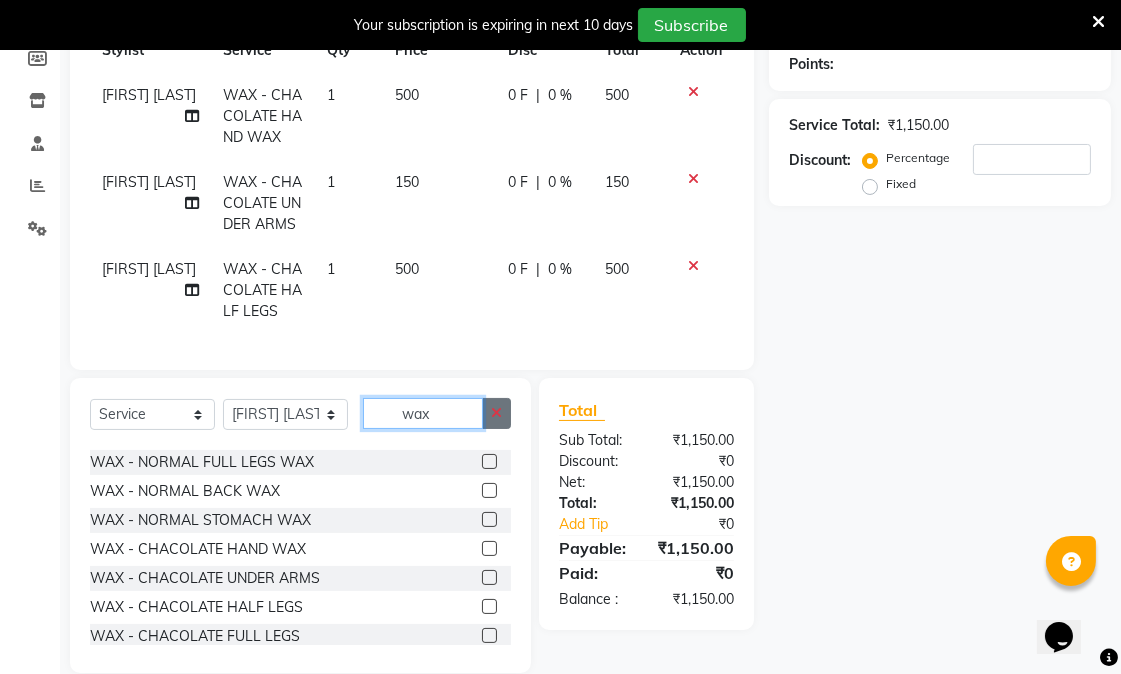type 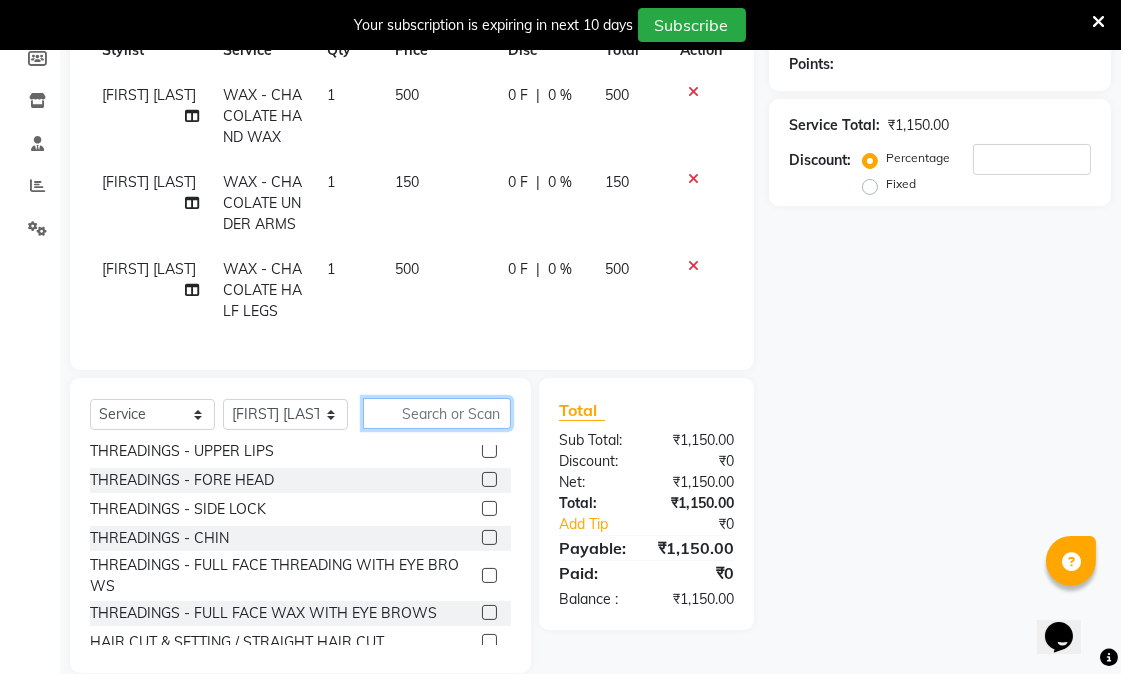 scroll, scrollTop: 0, scrollLeft: 0, axis: both 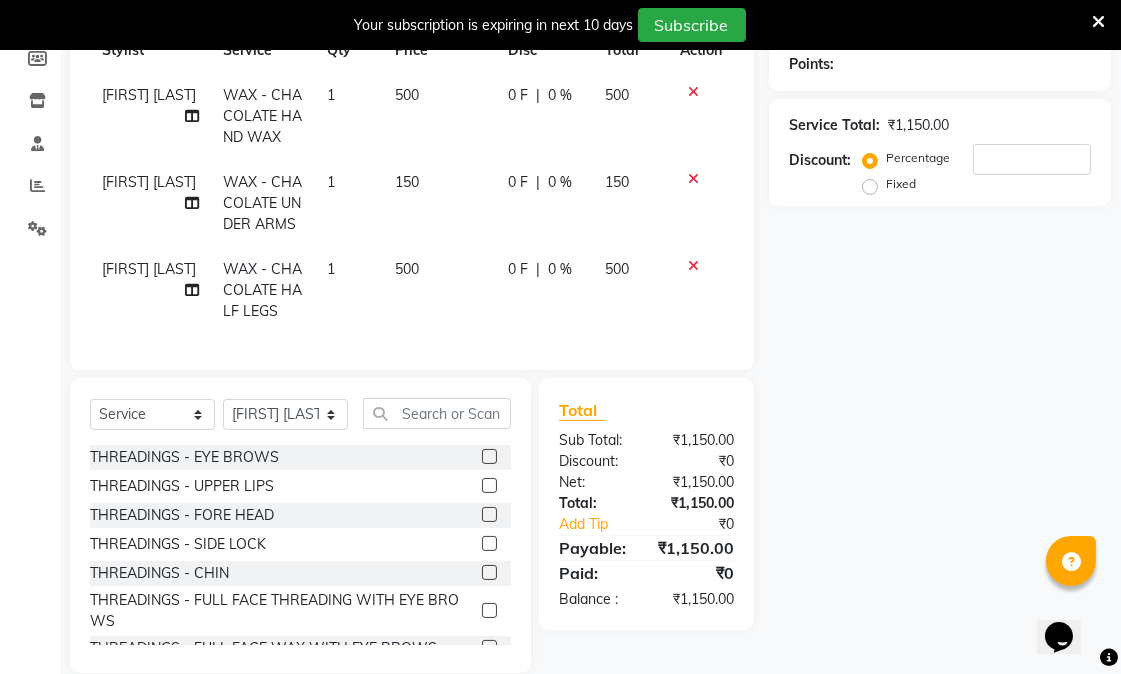 click 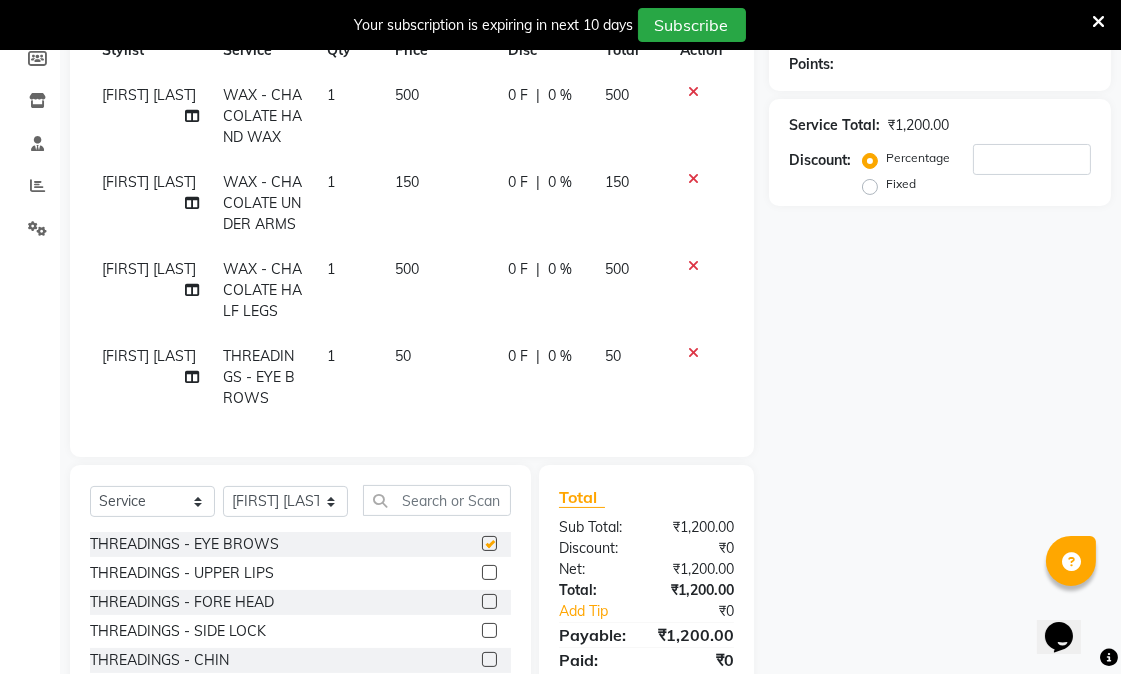 checkbox on "false" 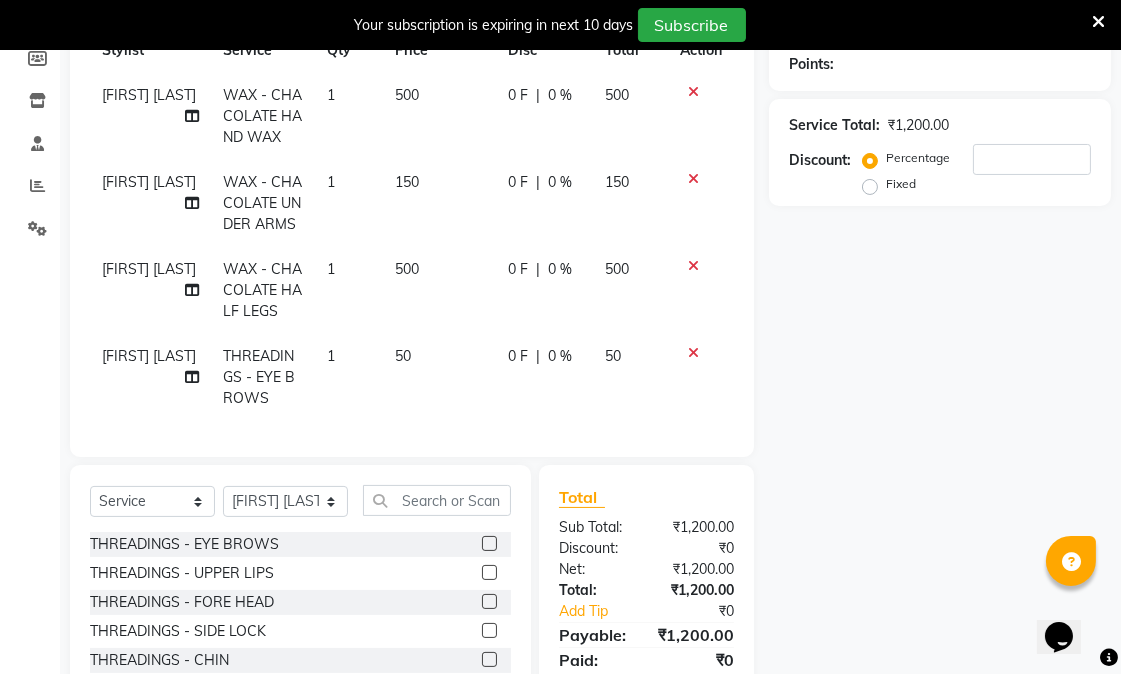 click 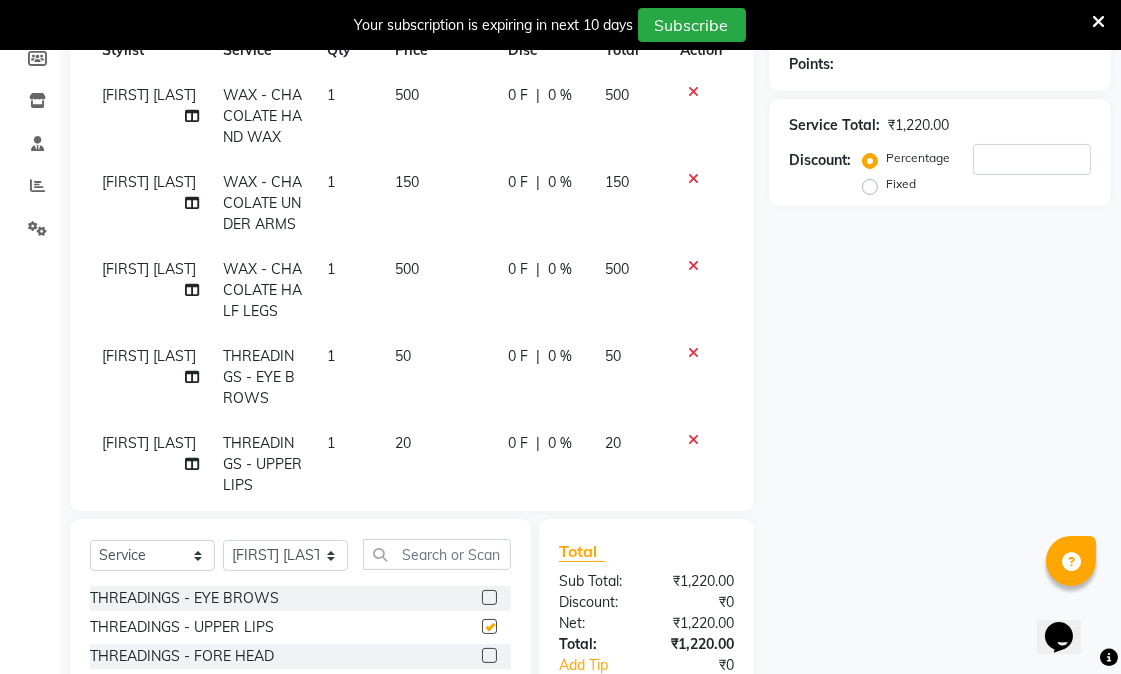 checkbox on "false" 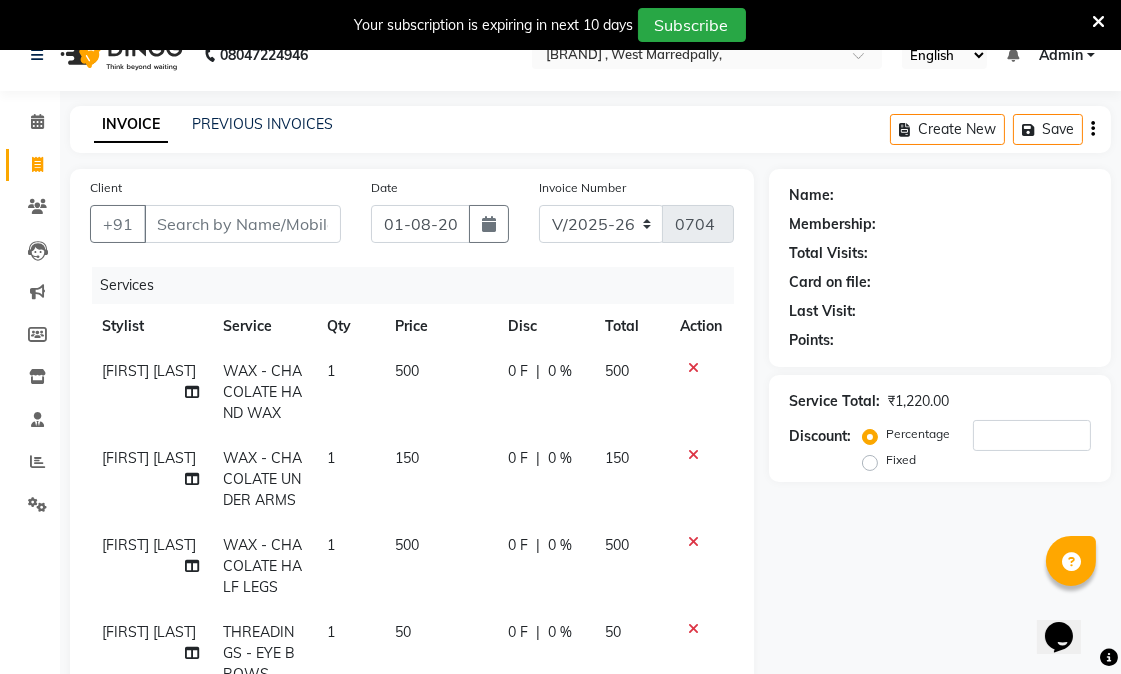 scroll, scrollTop: 0, scrollLeft: 0, axis: both 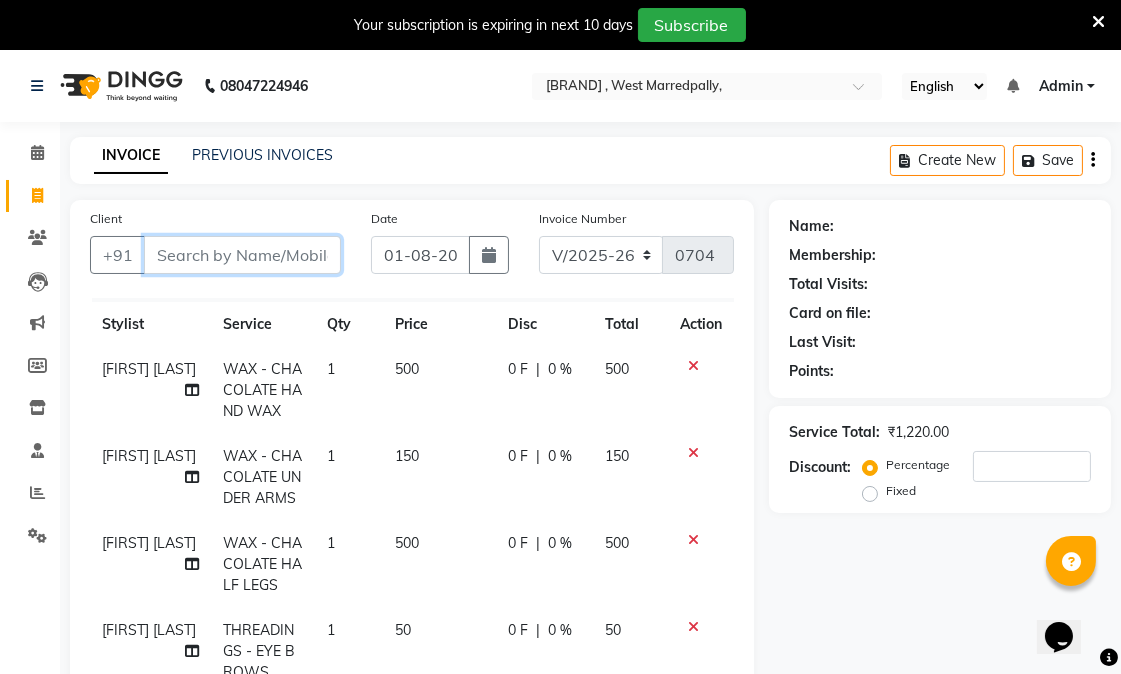 click on "Client" at bounding box center (242, 255) 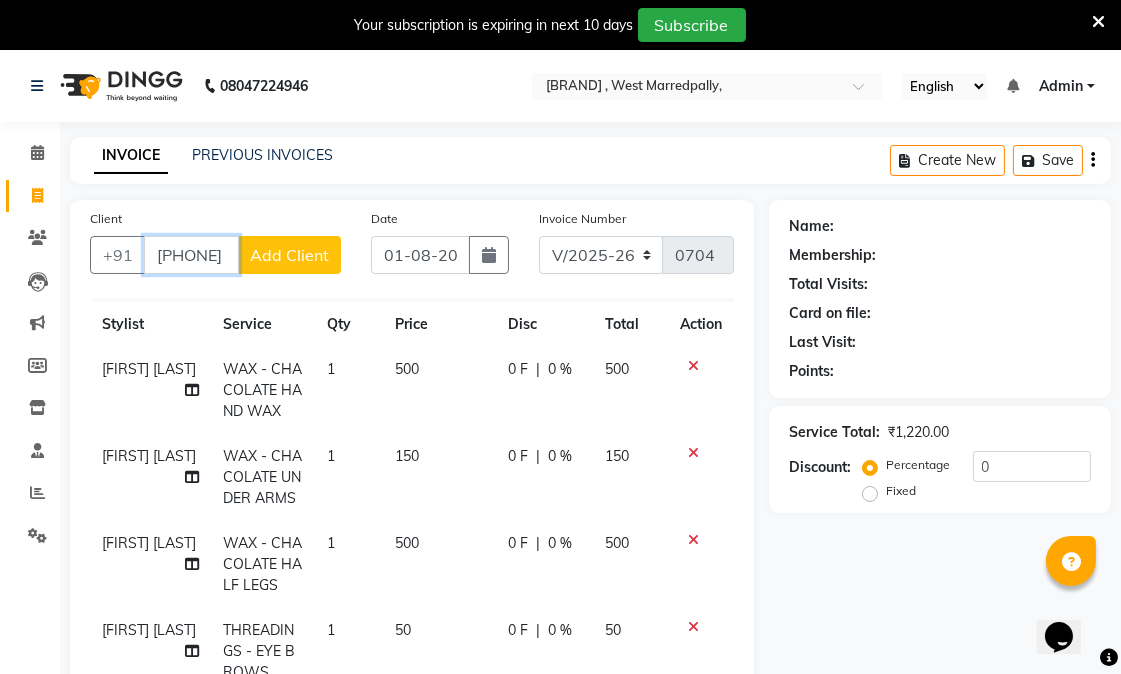 type on "[PHONE]" 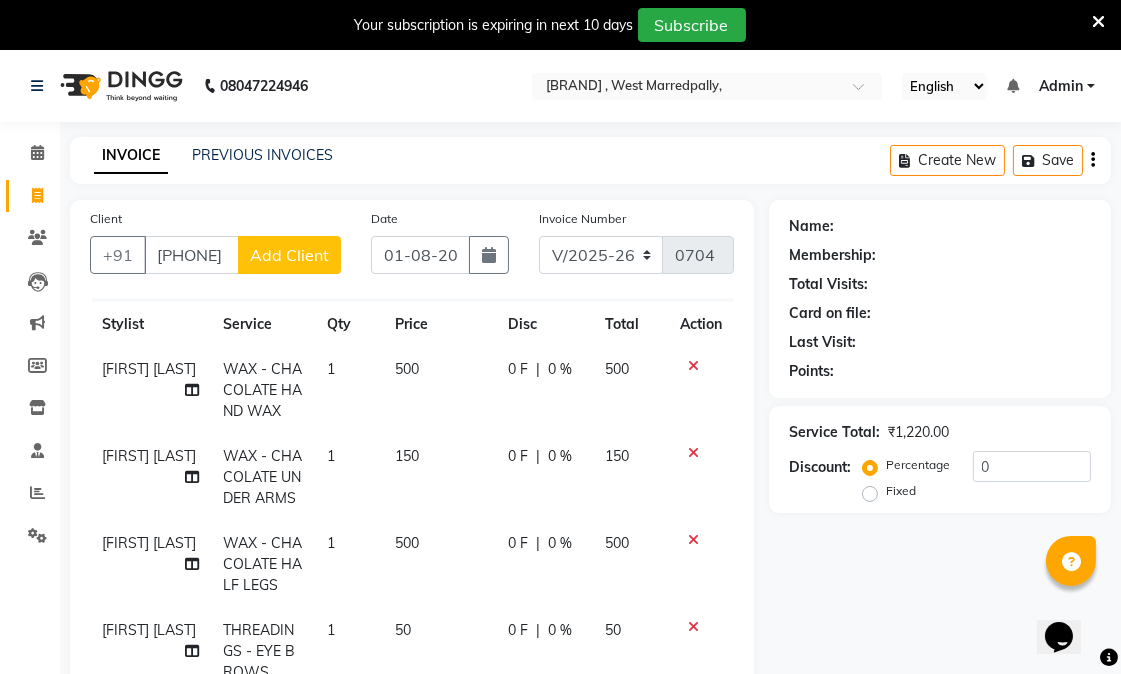 click on "Add Client" 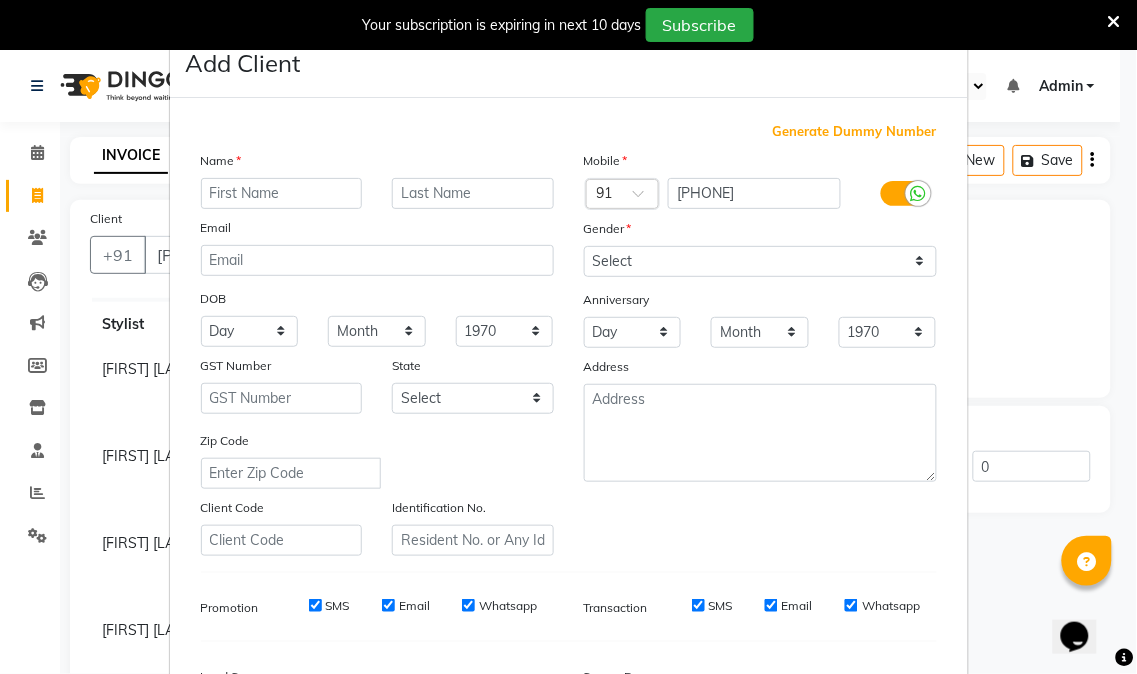 click at bounding box center (282, 193) 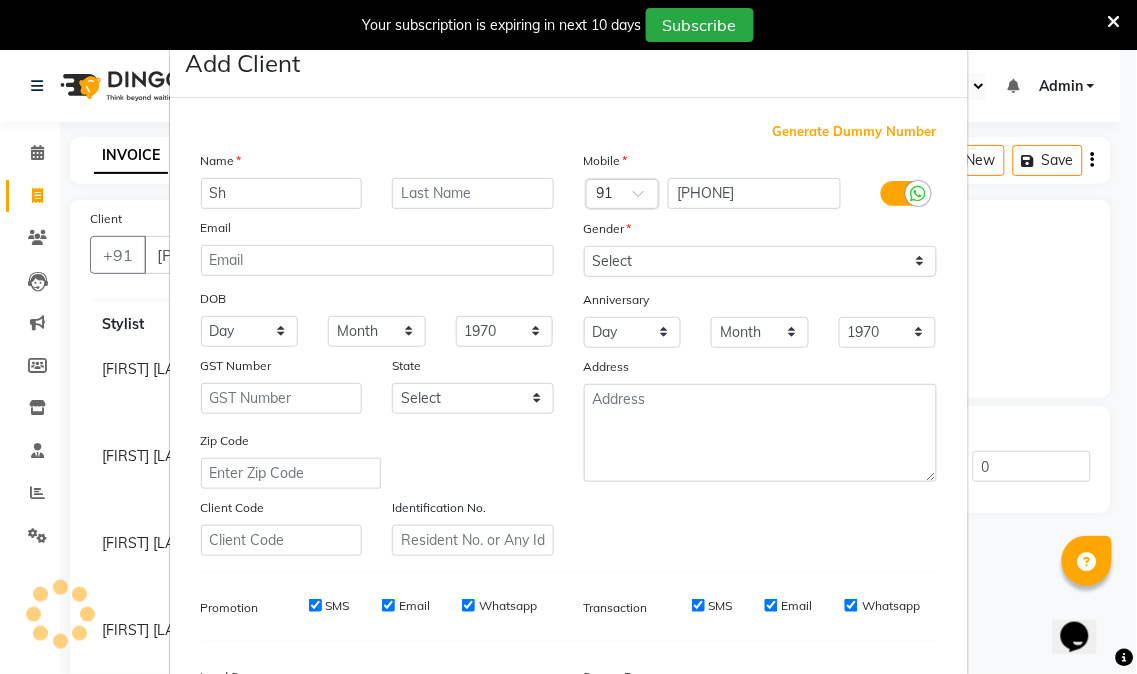 type on "S" 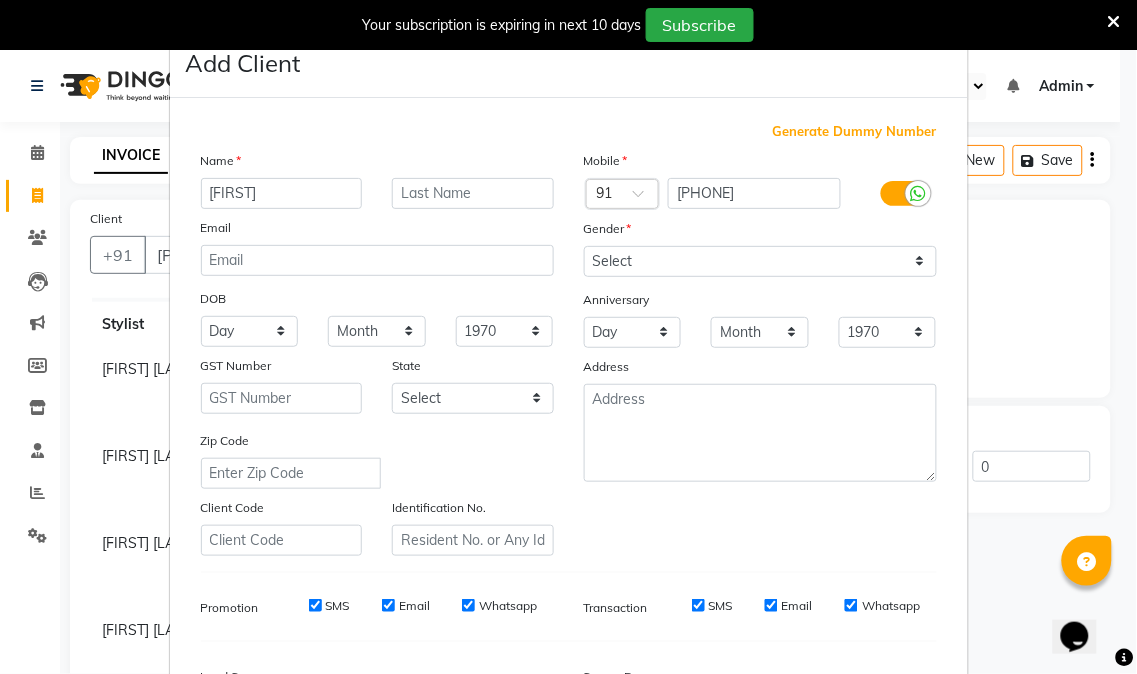 type on "[FIRST]" 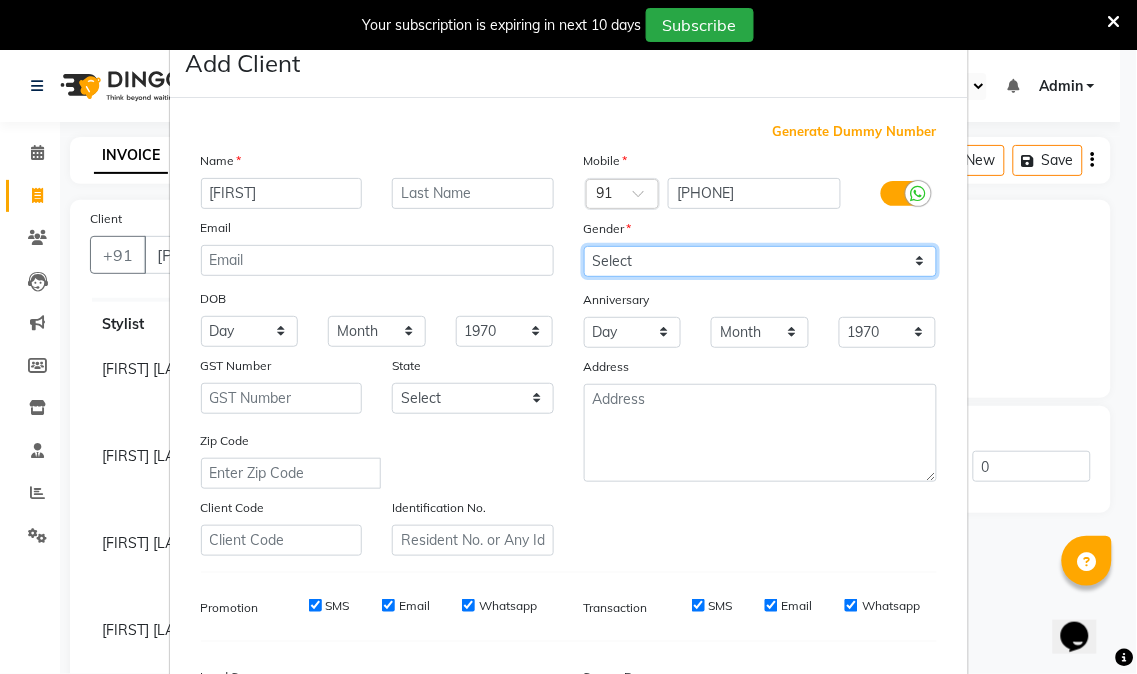 click on "Select Male Female Other Prefer Not To Say" at bounding box center [760, 261] 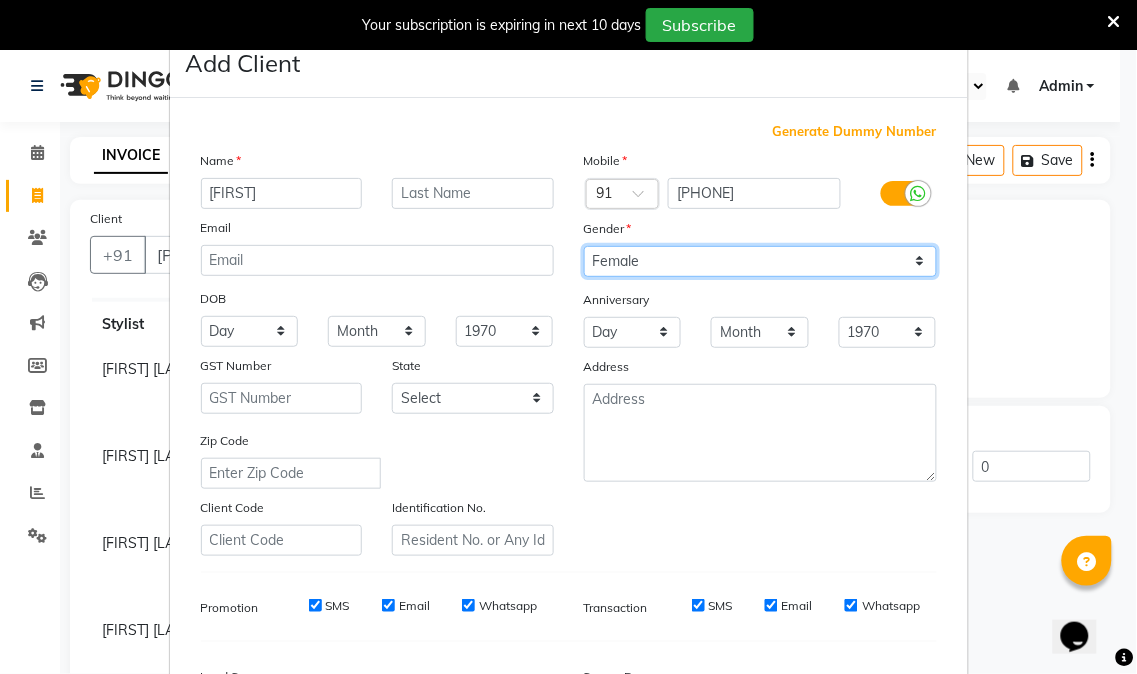 click on "Select Male Female Other Prefer Not To Say" at bounding box center [760, 261] 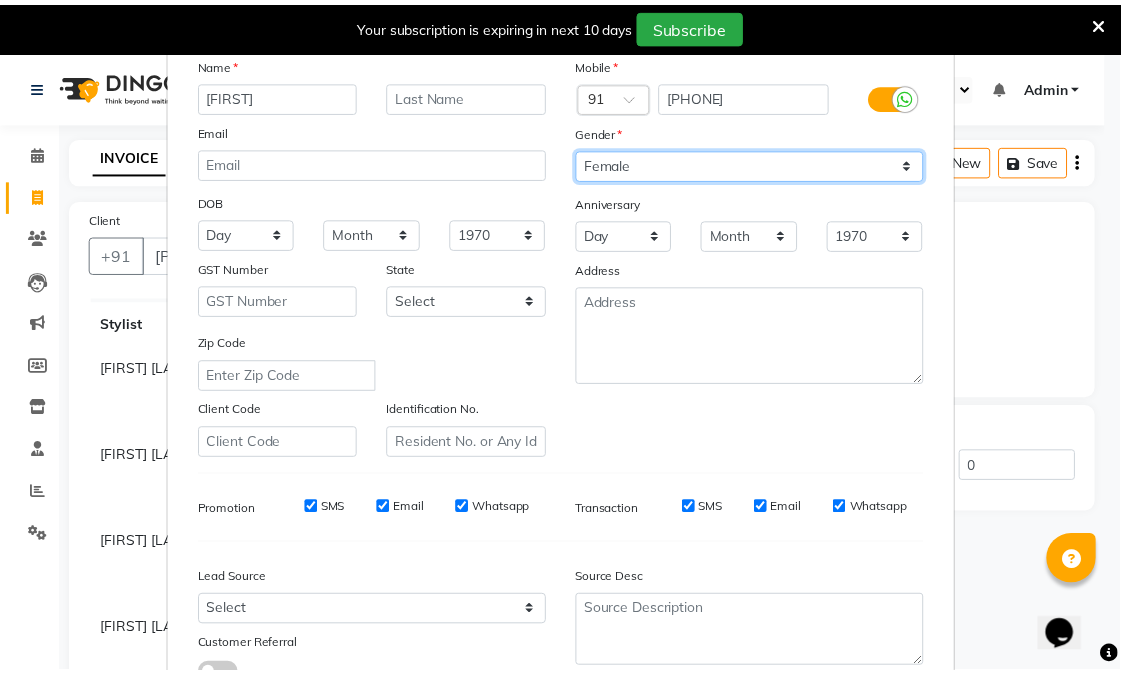 scroll, scrollTop: 250, scrollLeft: 0, axis: vertical 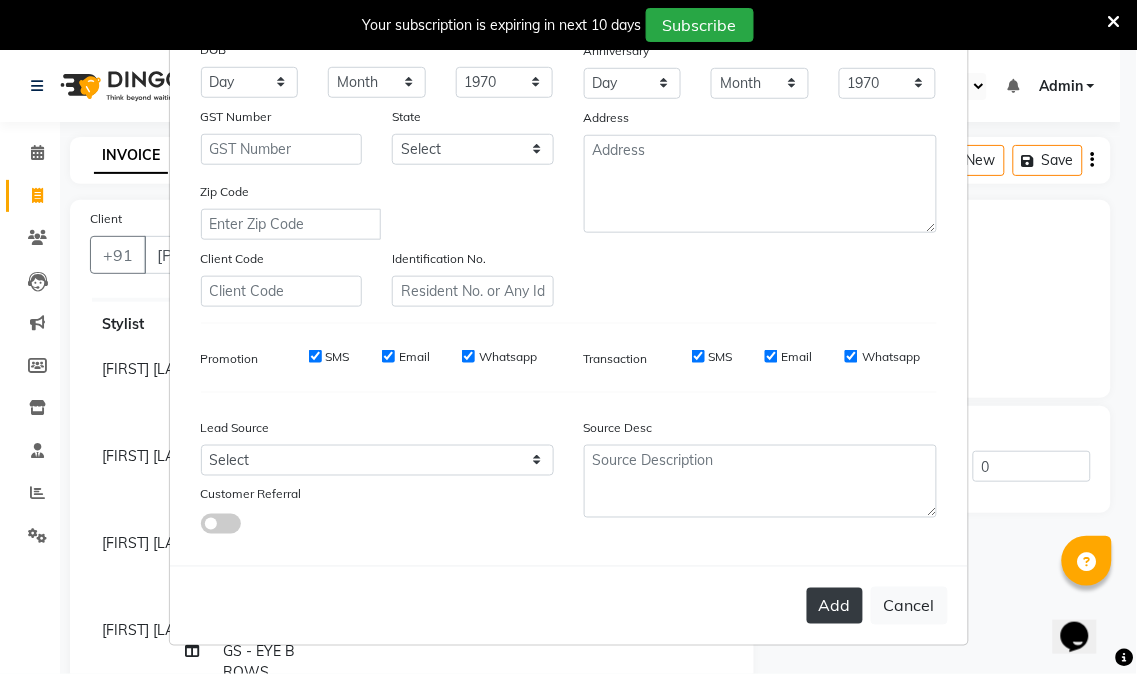 click on "Add" at bounding box center (835, 606) 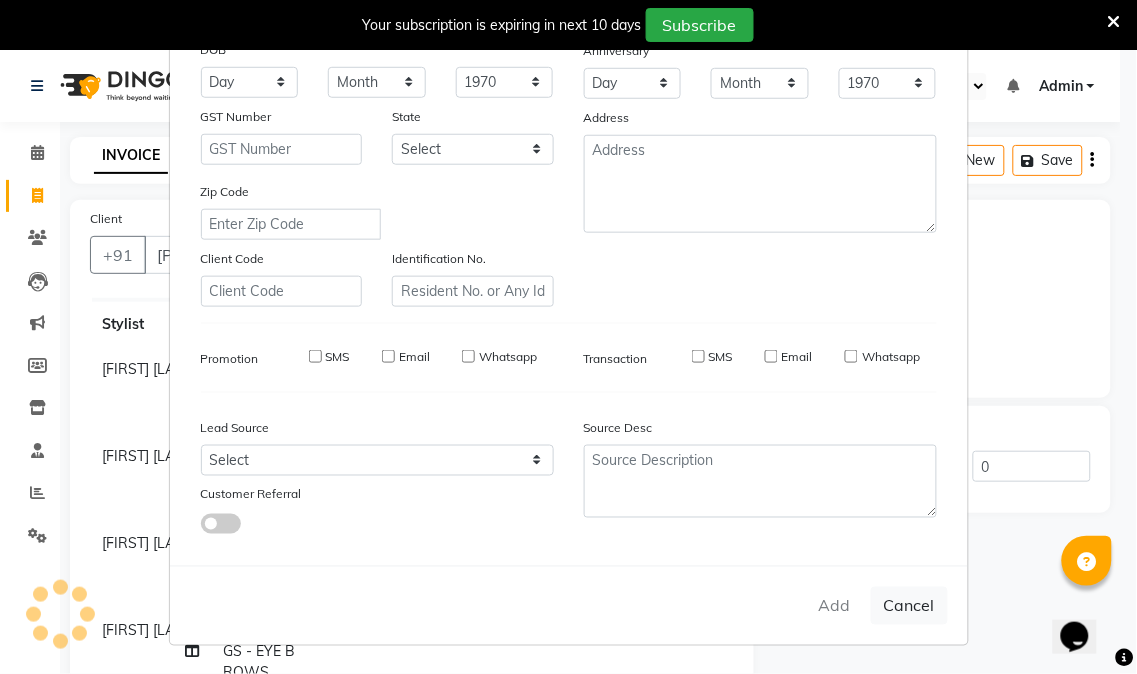 type 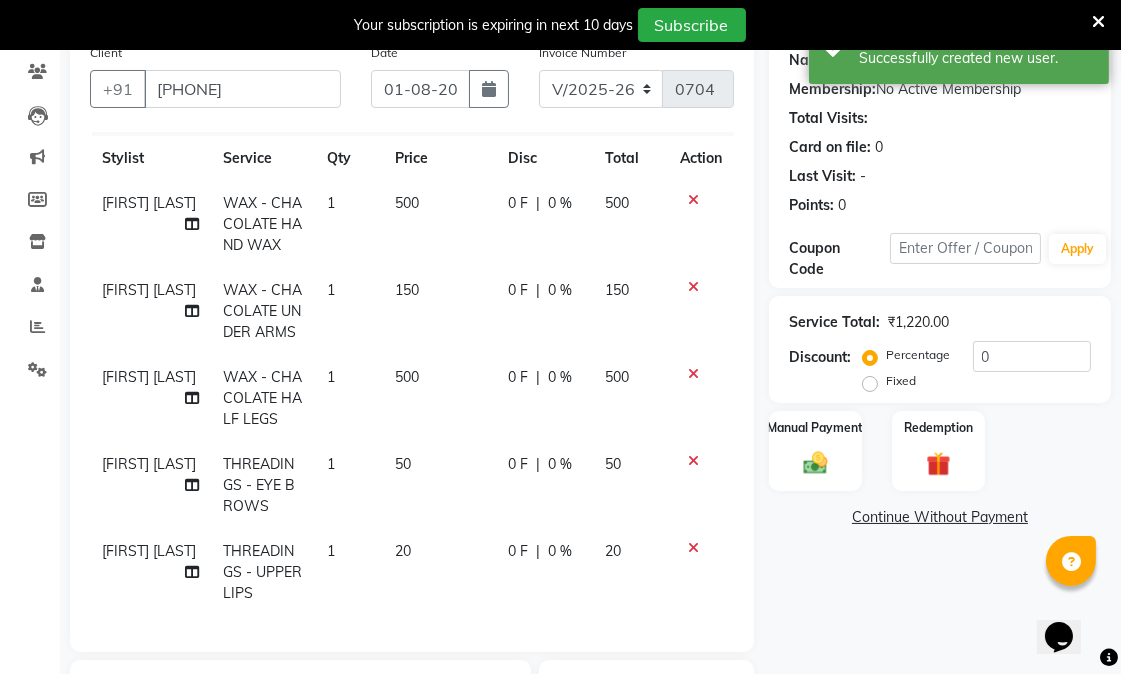 scroll, scrollTop: 333, scrollLeft: 0, axis: vertical 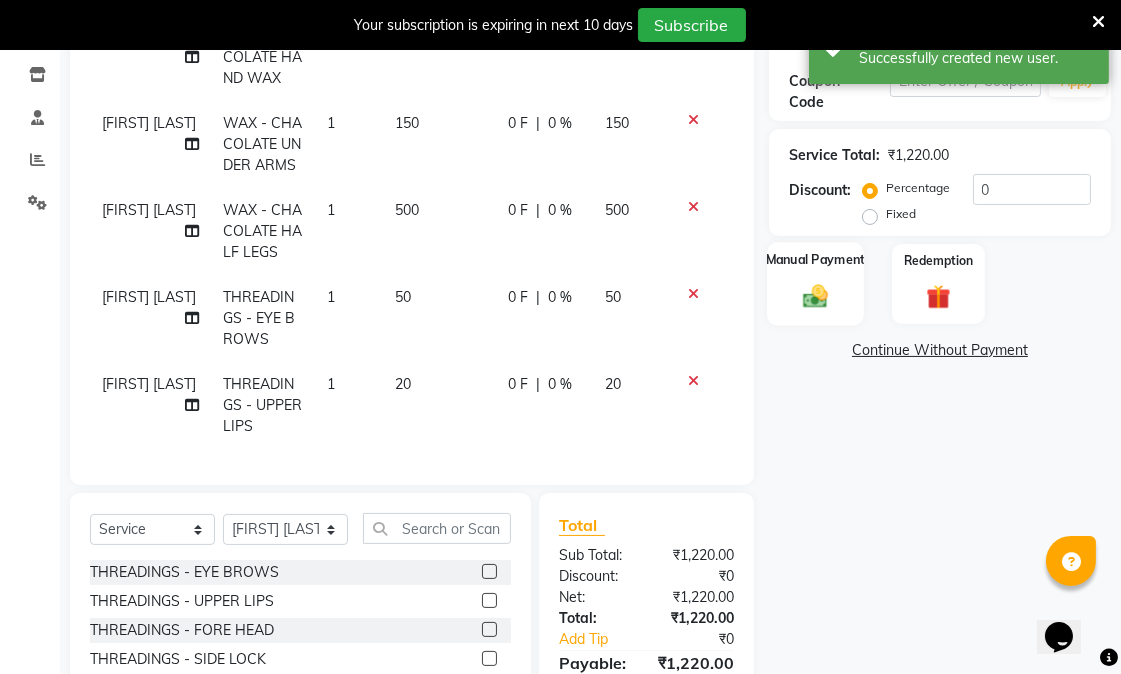 click 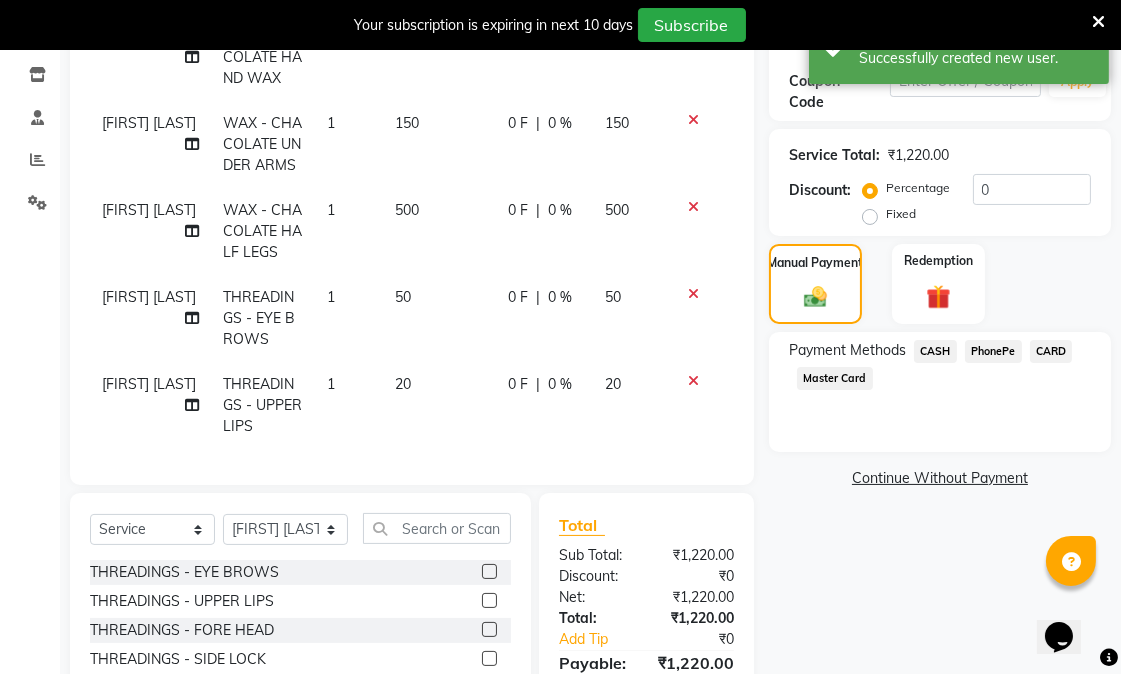 click on "PhonePe" 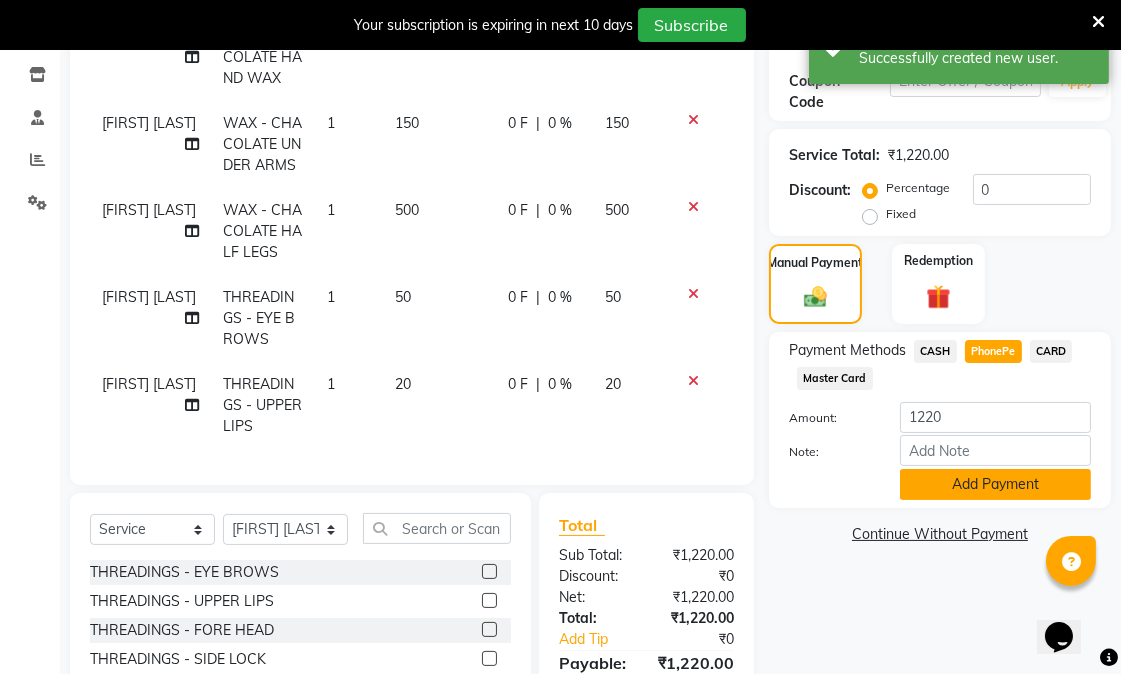 click on "Add Payment" 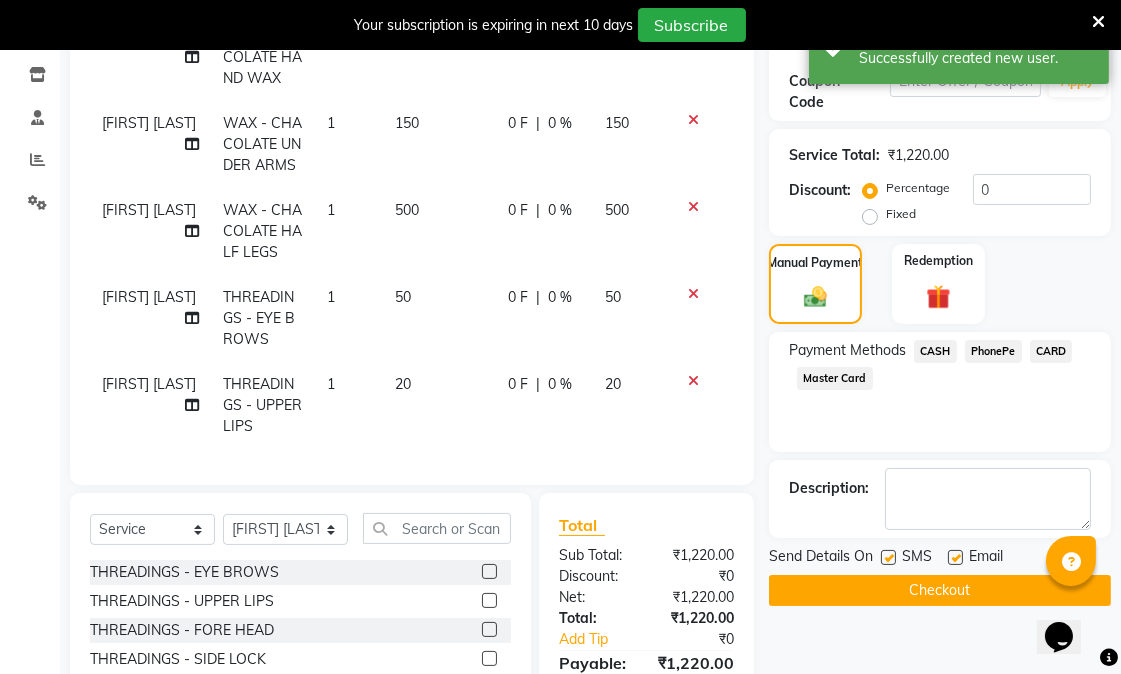 click on "Checkout" 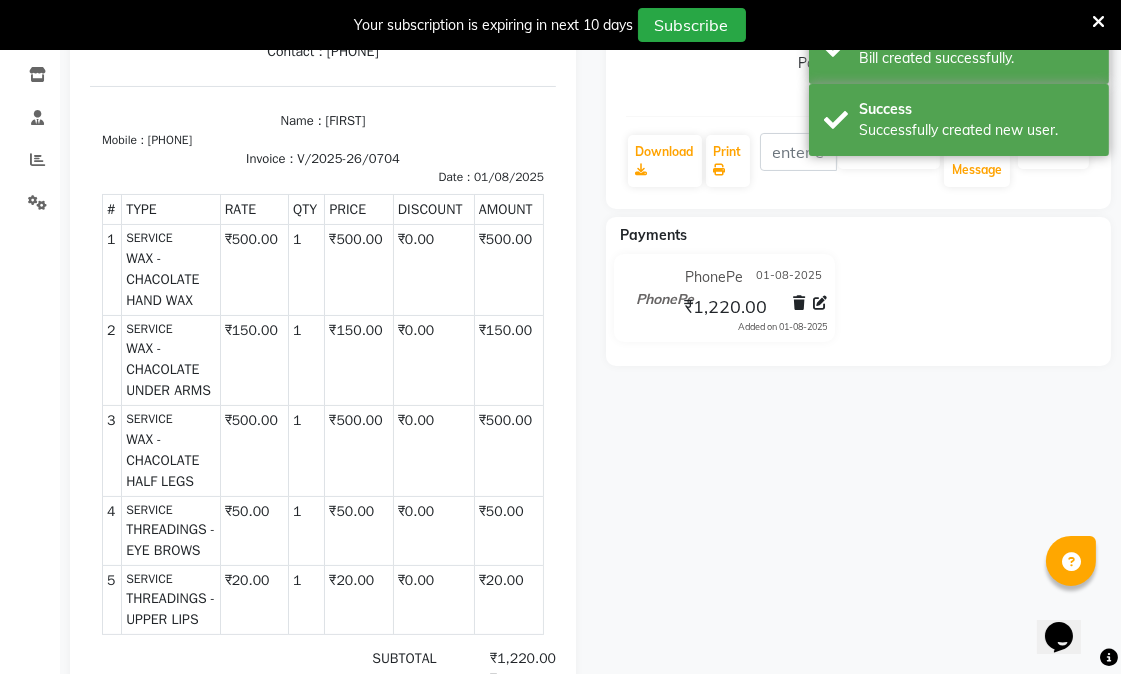 scroll, scrollTop: 0, scrollLeft: 0, axis: both 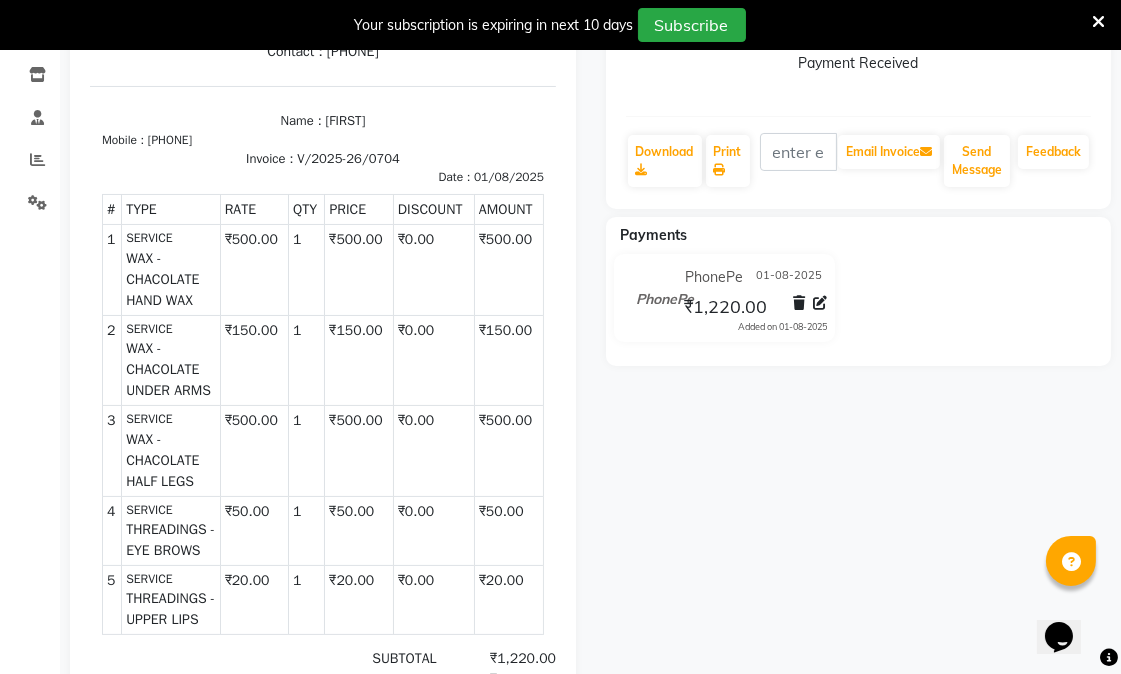 drag, startPoint x: 865, startPoint y: 641, endPoint x: 886, endPoint y: 636, distance: 21.587032 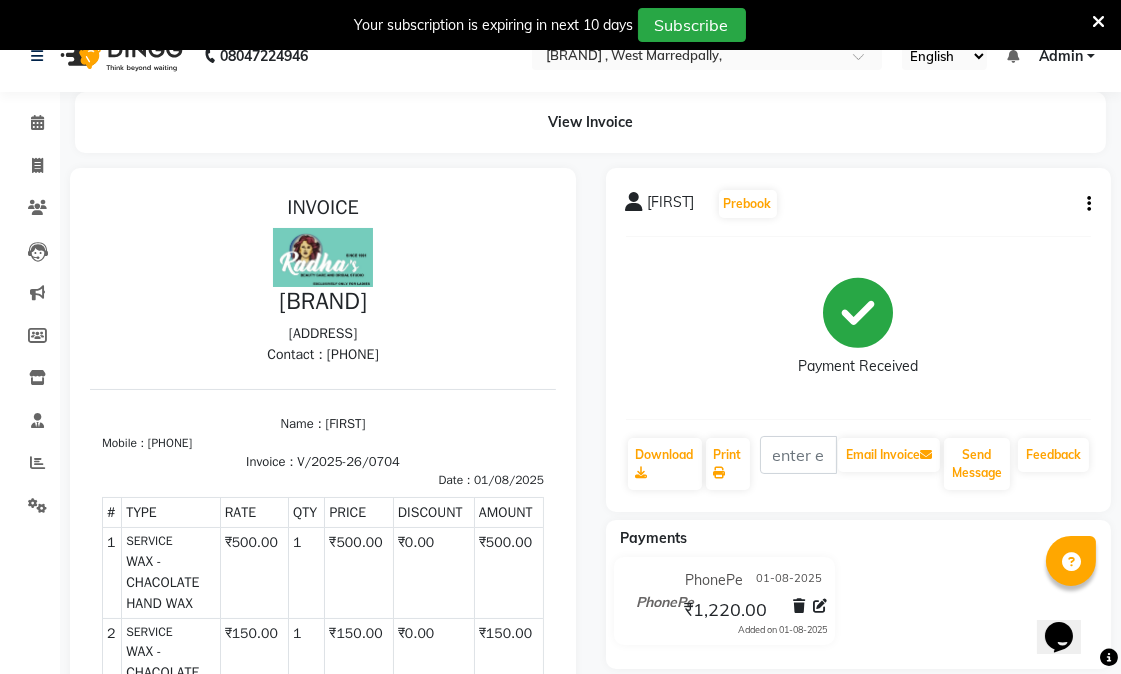 scroll, scrollTop: 0, scrollLeft: 0, axis: both 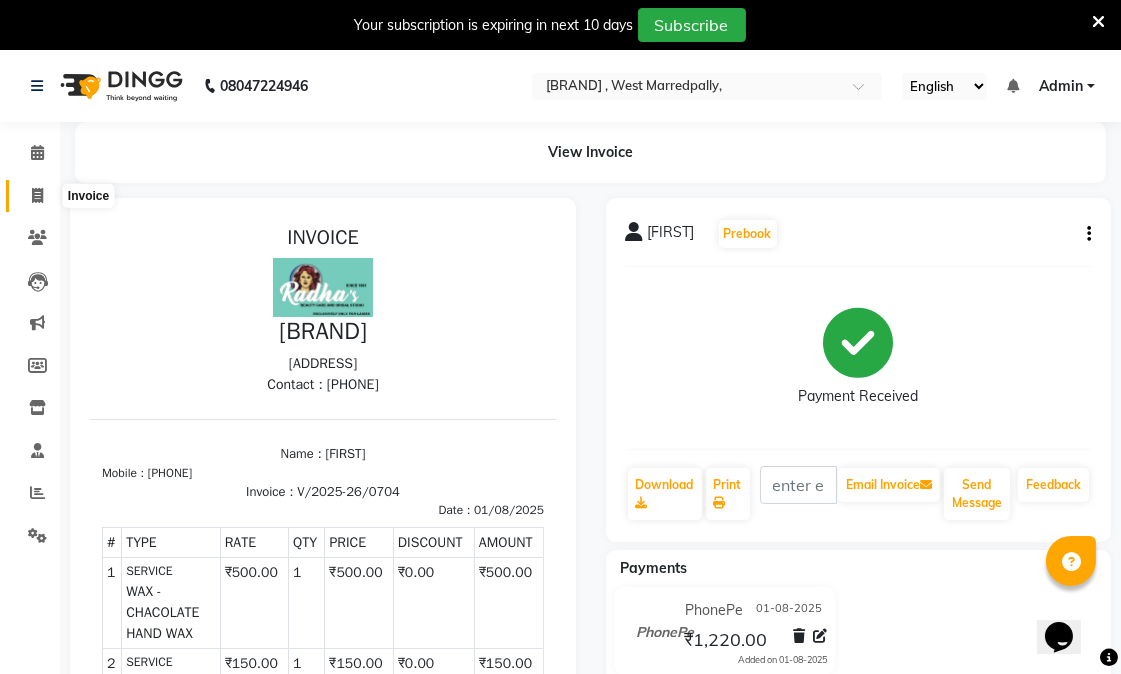 click 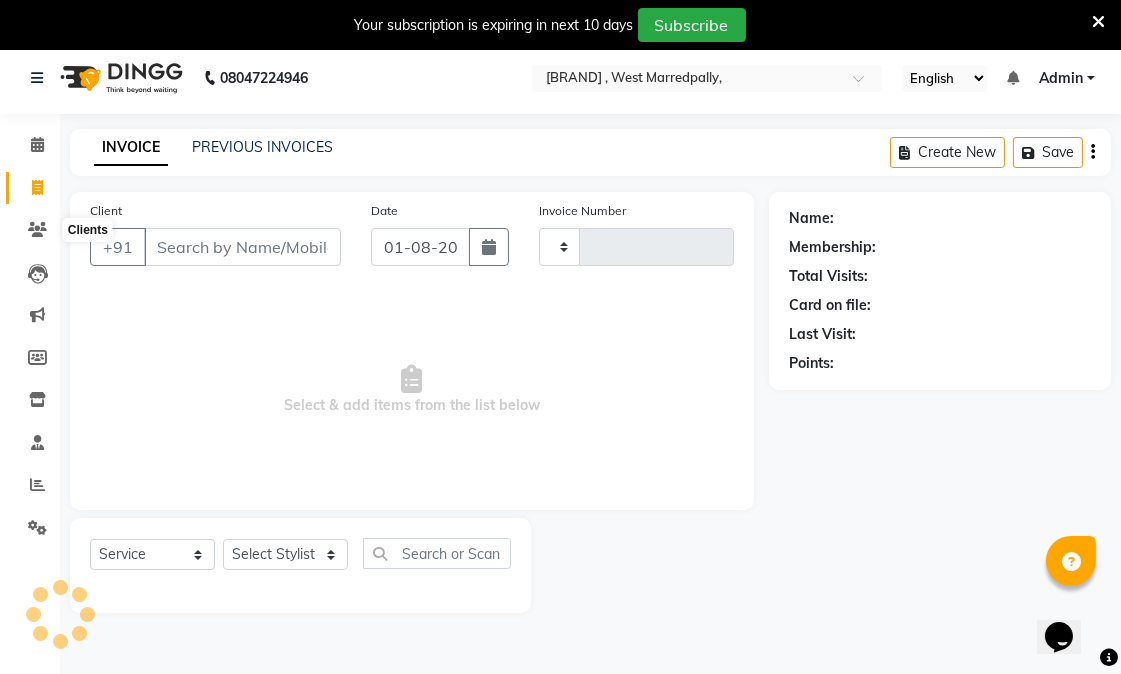 scroll, scrollTop: 50, scrollLeft: 0, axis: vertical 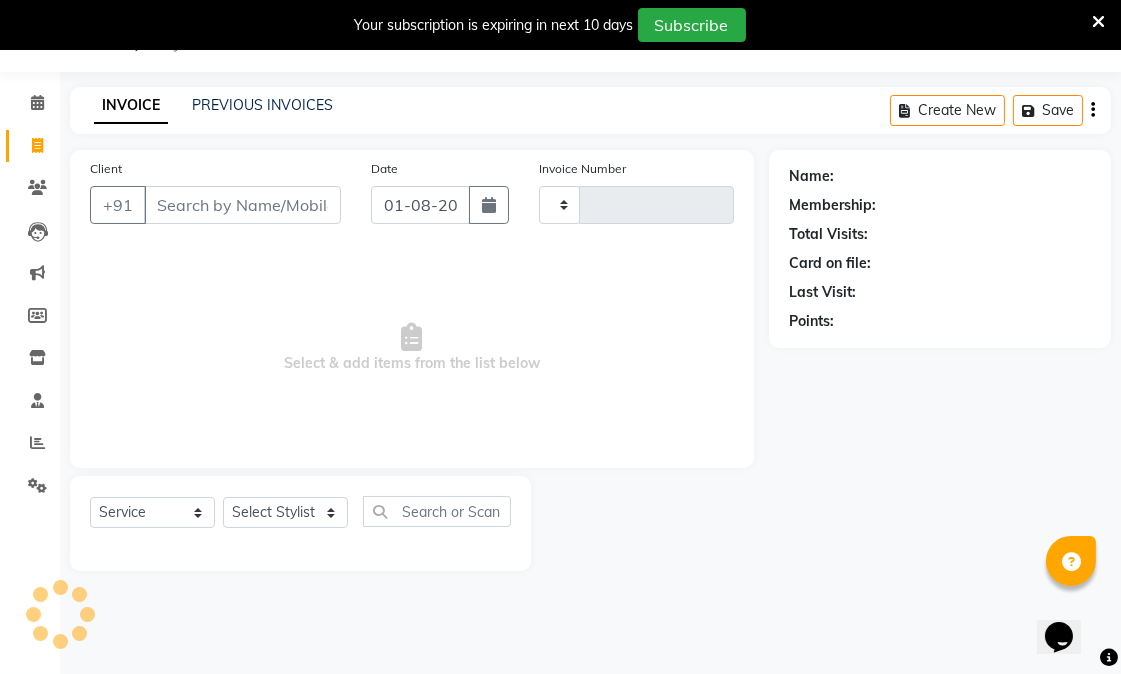 type on "0705" 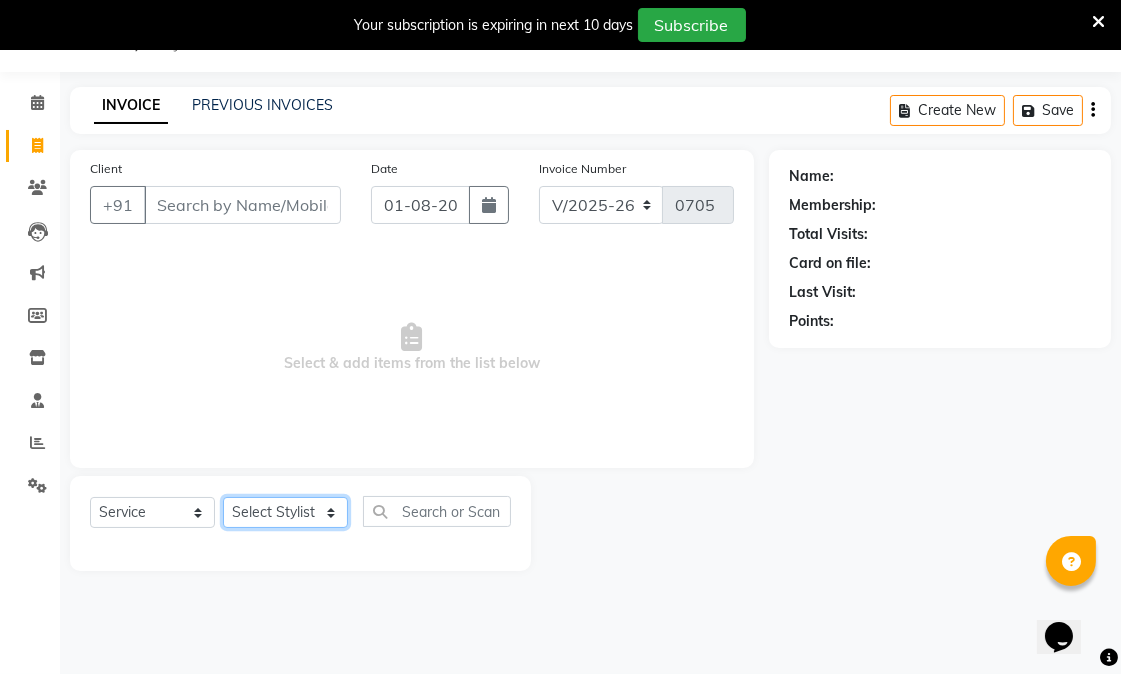 click on "Select Stylist" 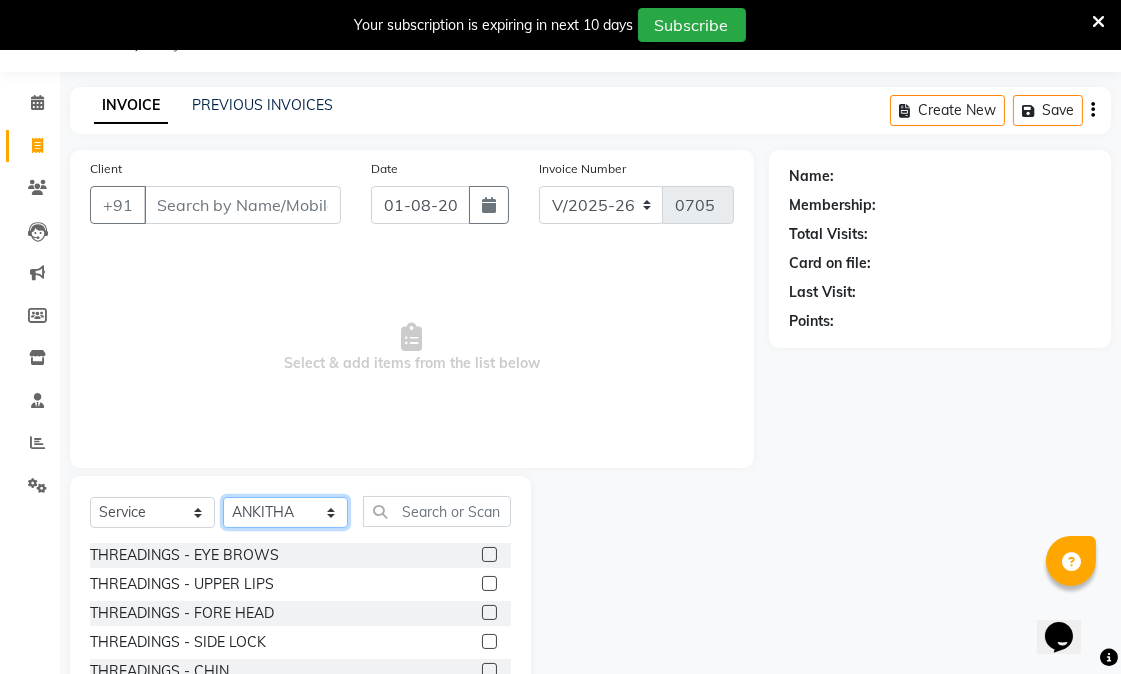 select on "[PHONE]" 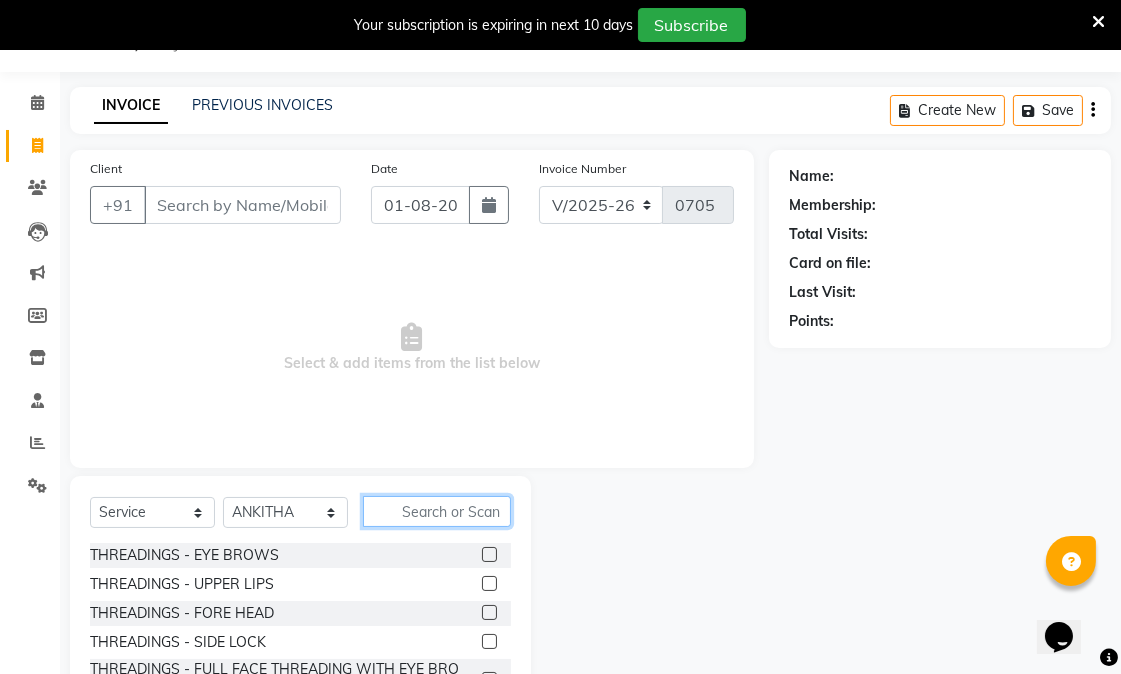 click 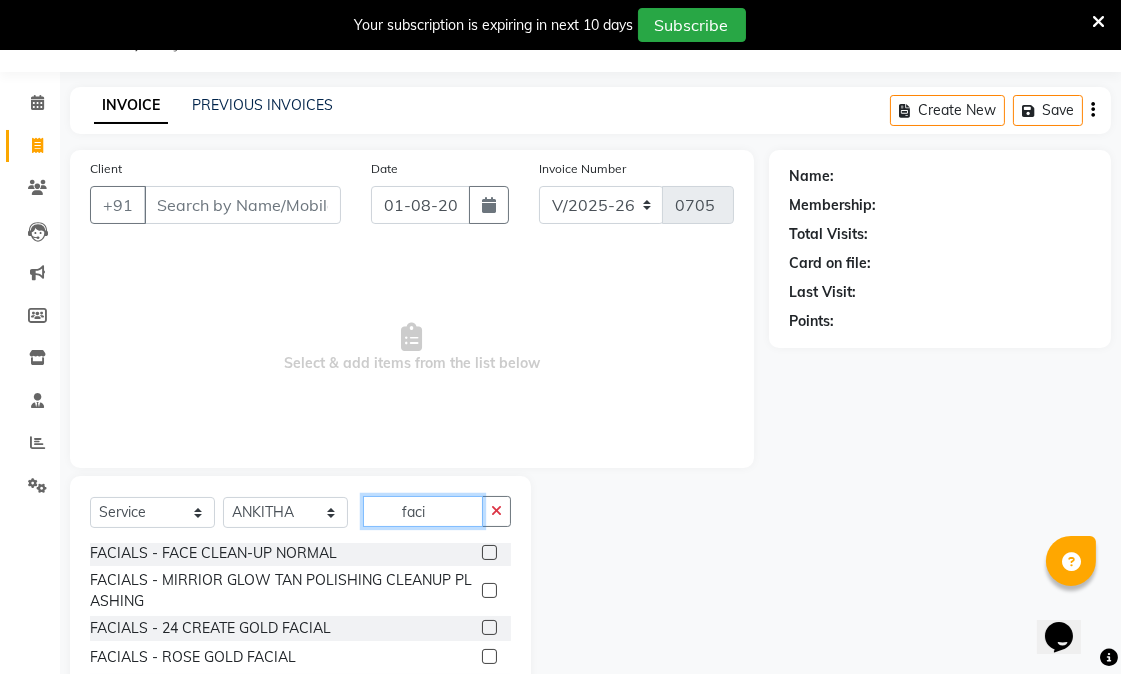 scroll, scrollTop: 222, scrollLeft: 0, axis: vertical 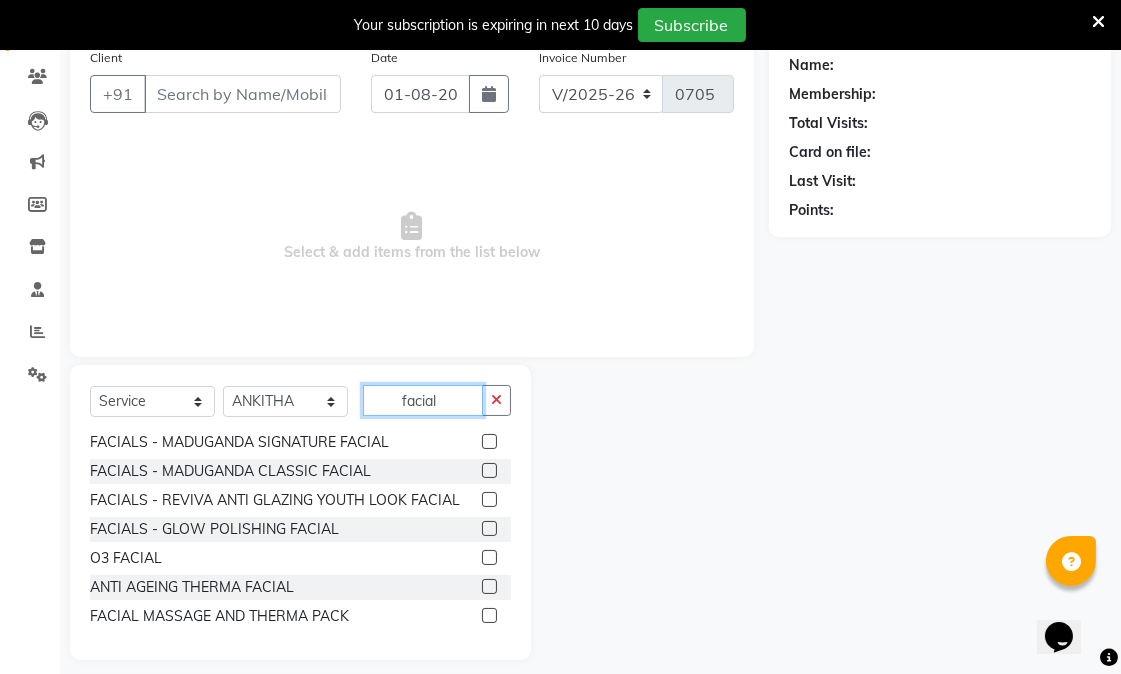 type on "facial" 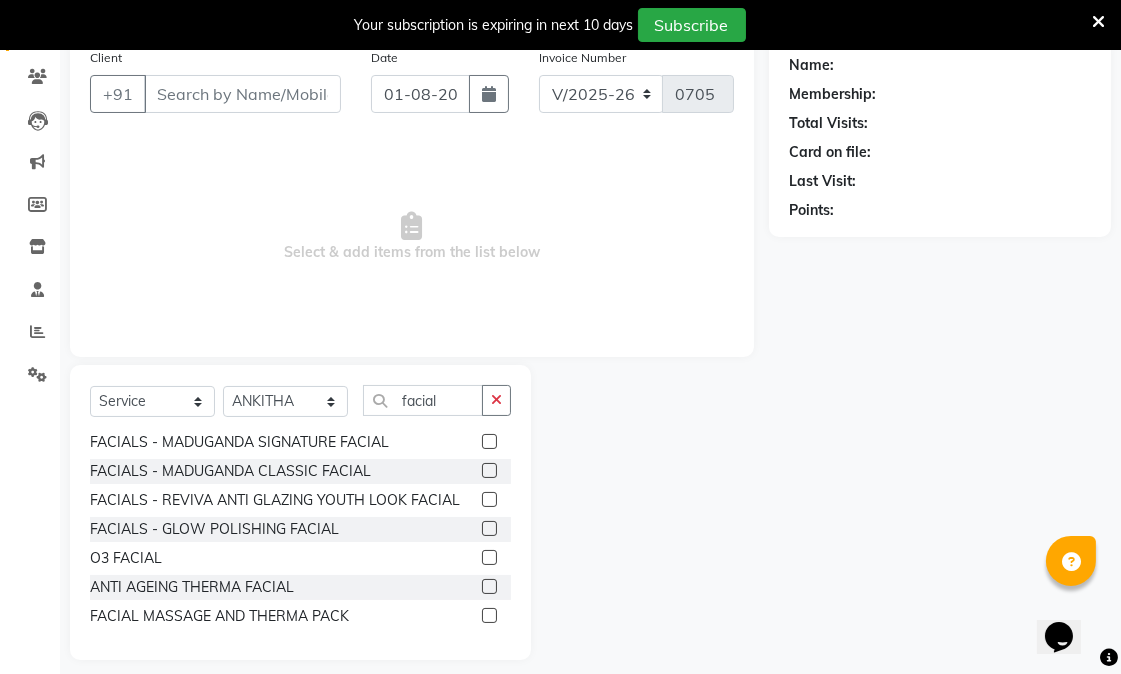 click 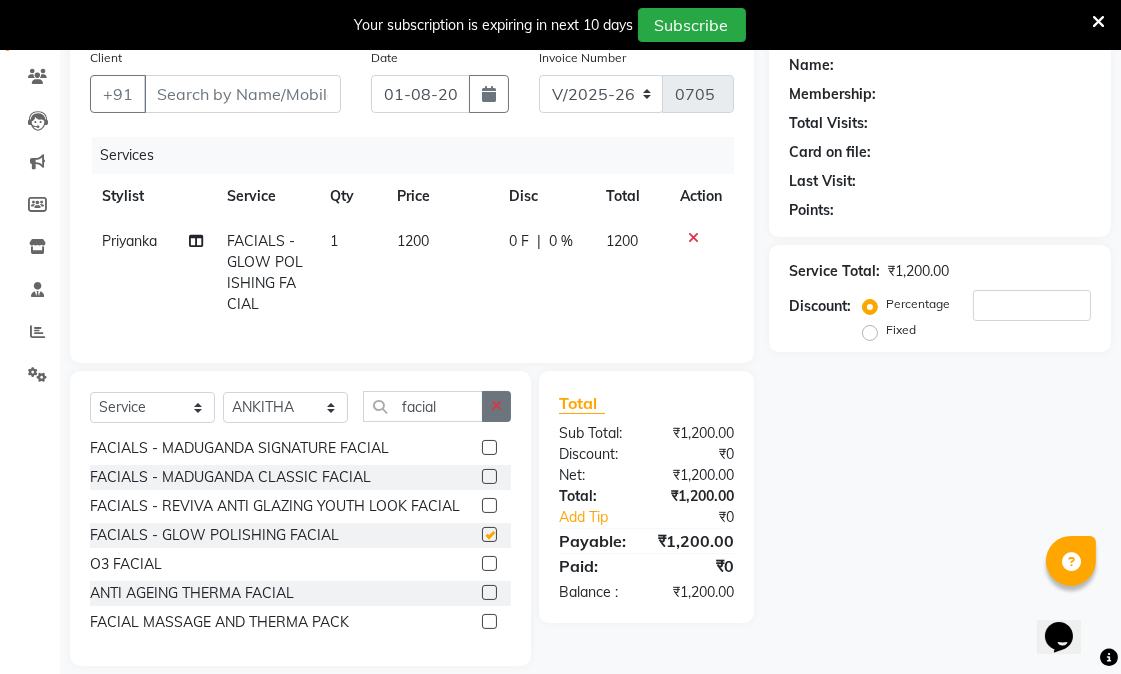 checkbox on "false" 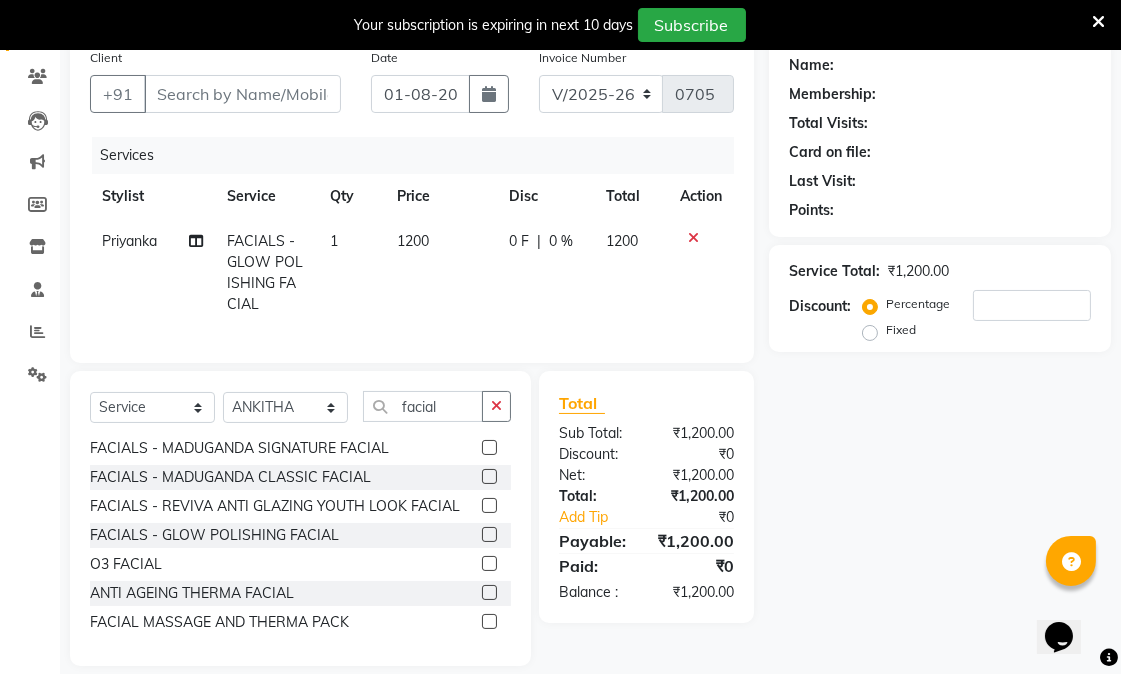 drag, startPoint x: 501, startPoint y: 410, endPoint x: 500, endPoint y: 422, distance: 12.0415945 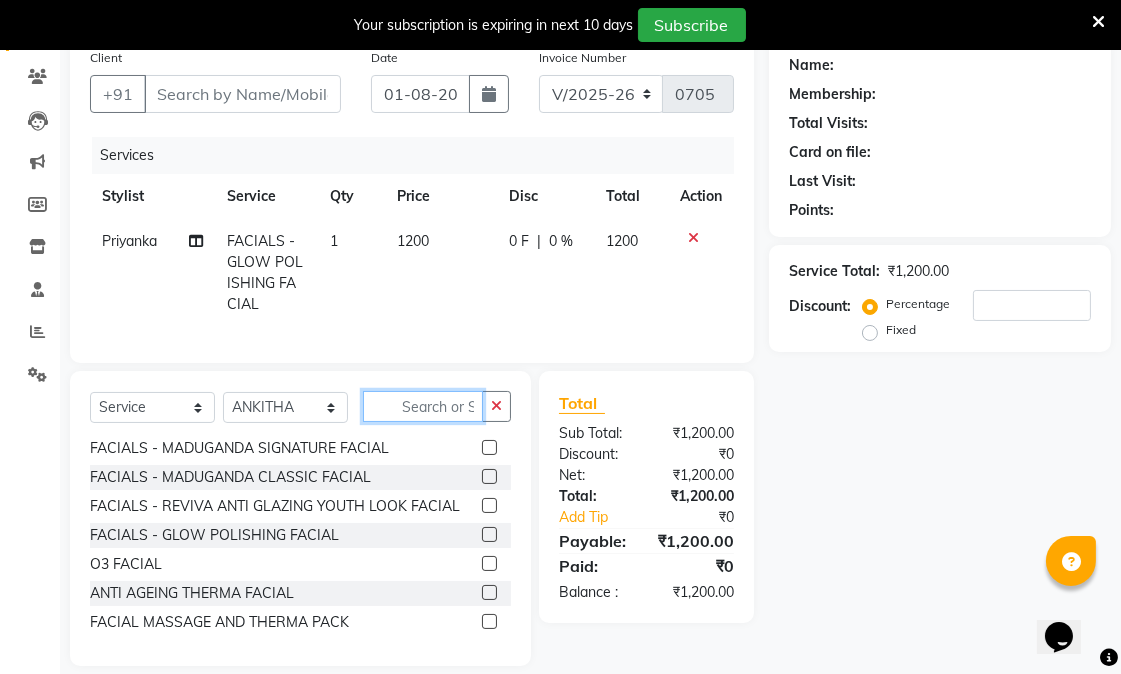 scroll, scrollTop: 1337, scrollLeft: 0, axis: vertical 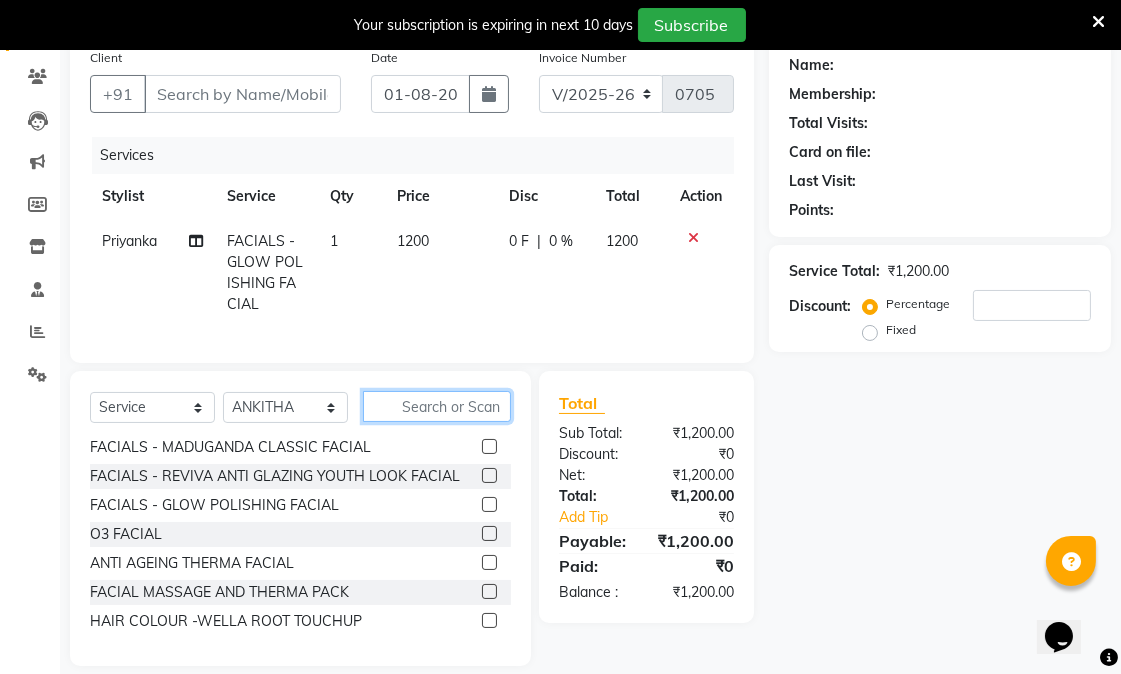 click 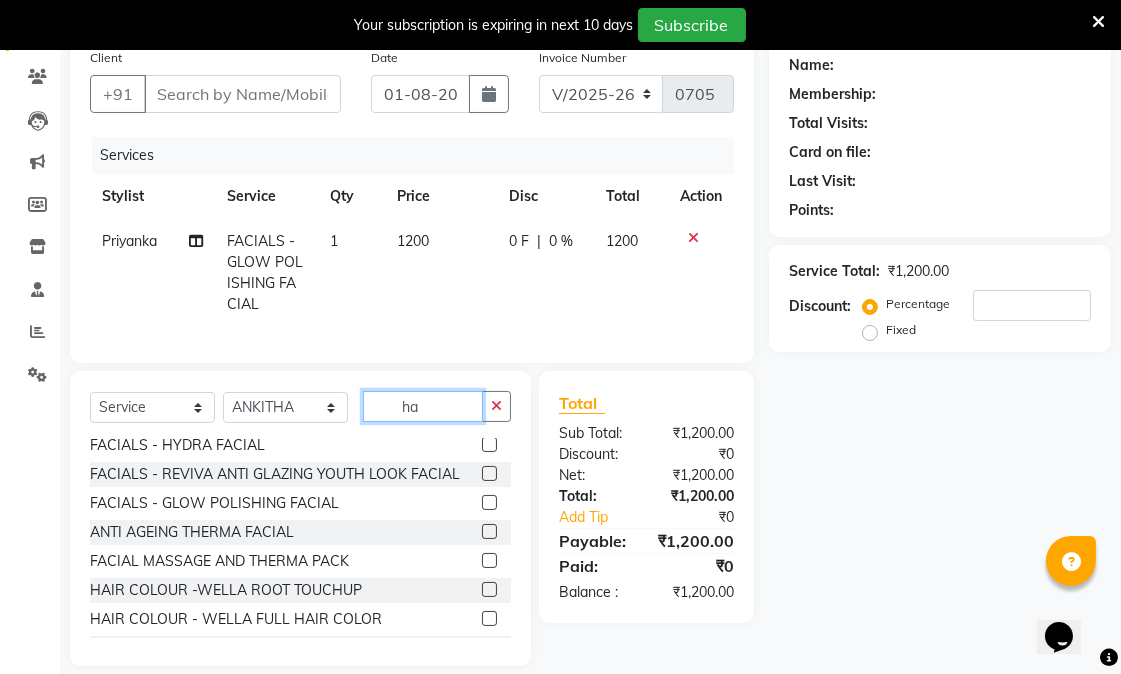 scroll, scrollTop: 724, scrollLeft: 0, axis: vertical 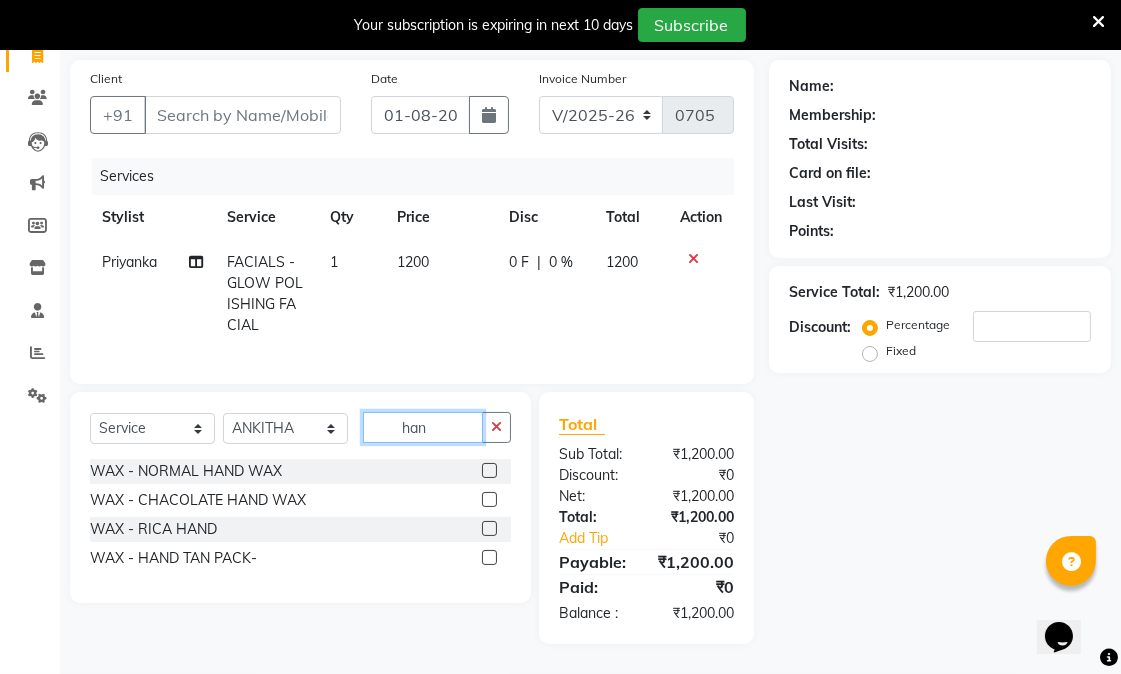 type on "han" 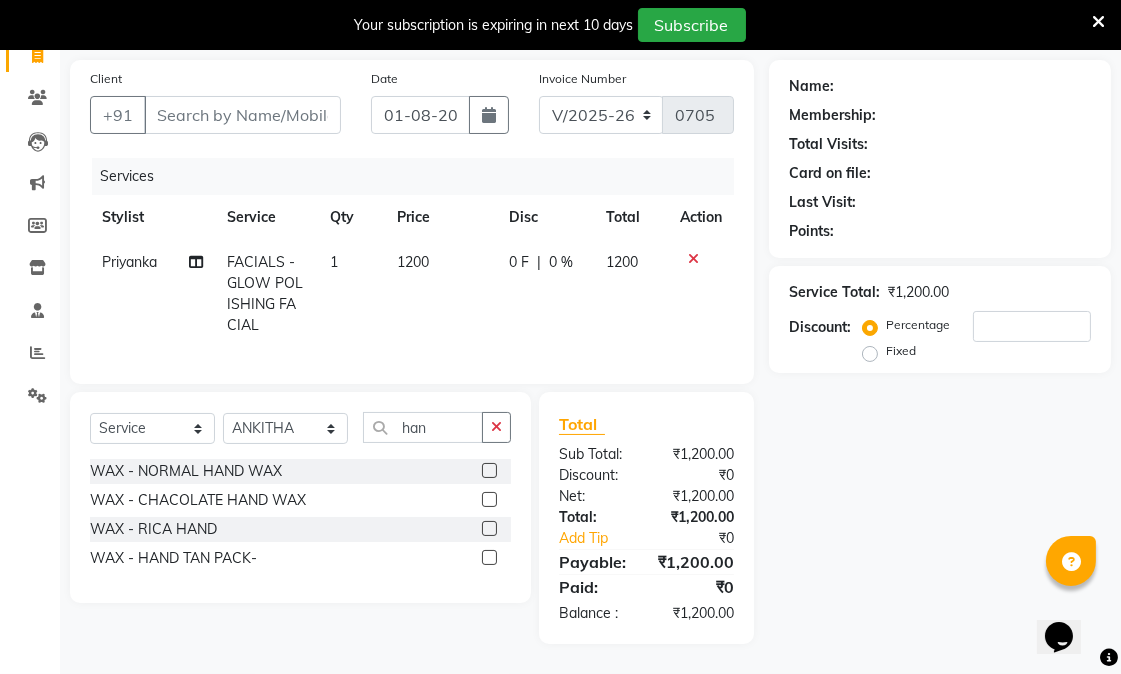 click 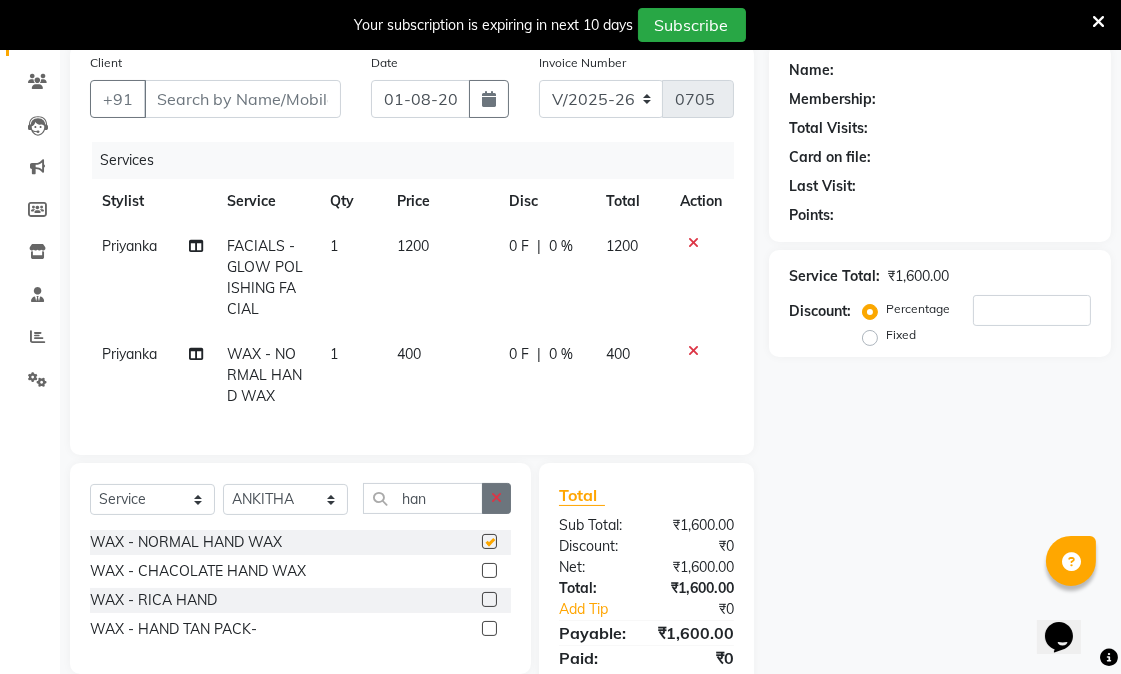 checkbox on "false" 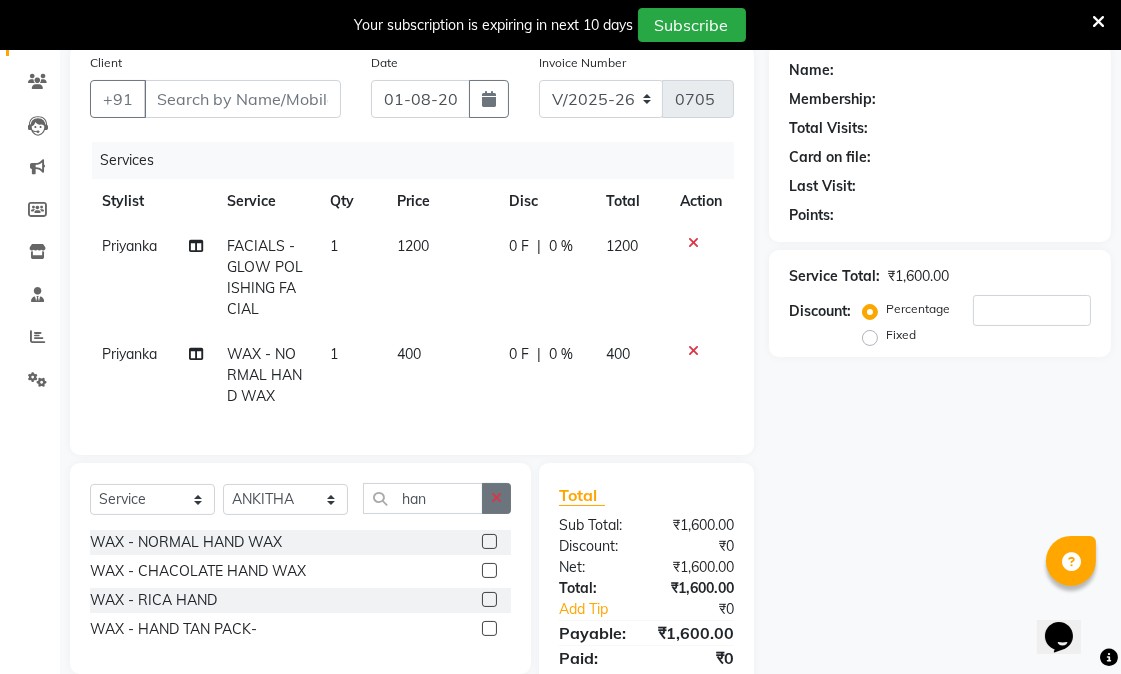 click 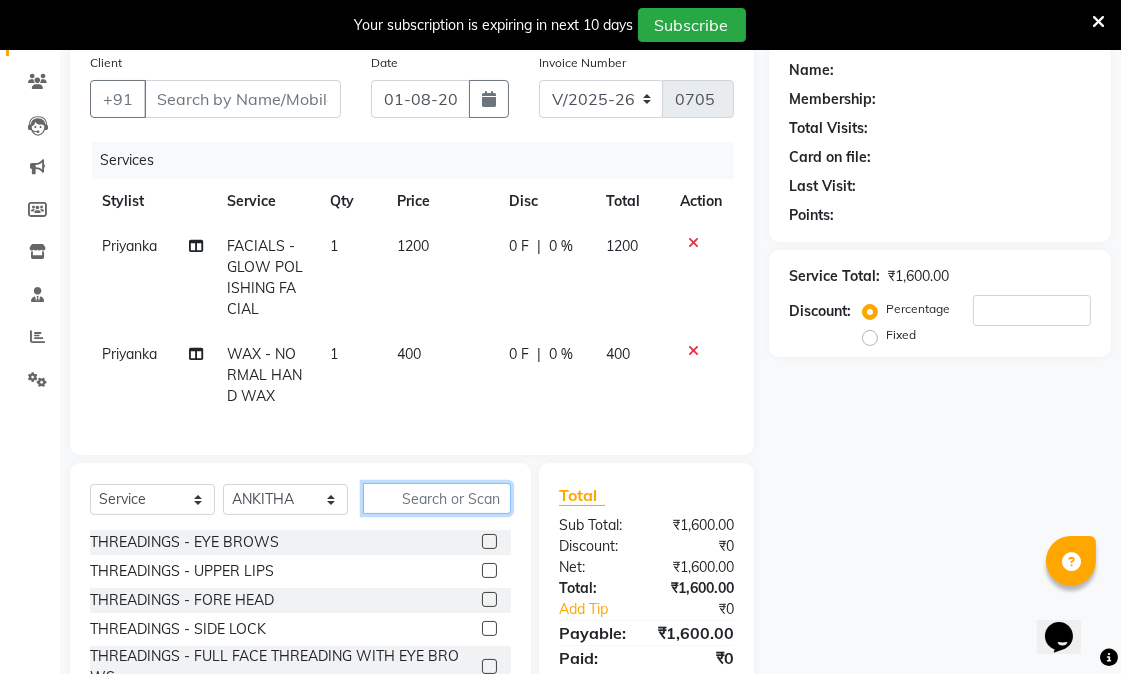 click 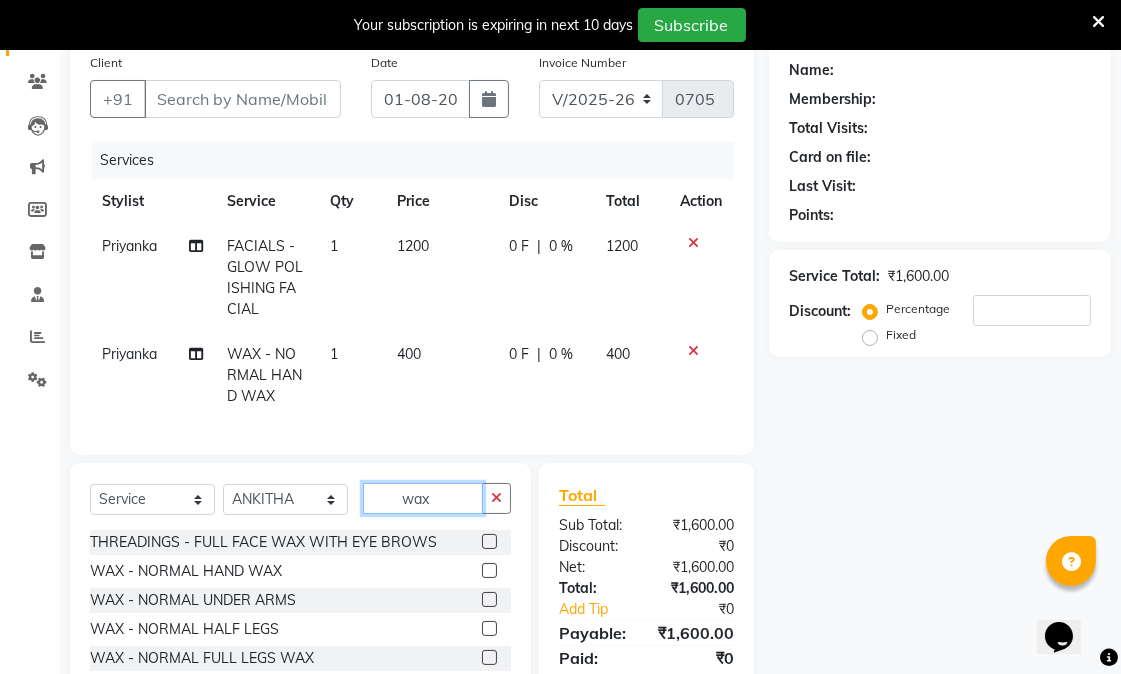 type on "wax" 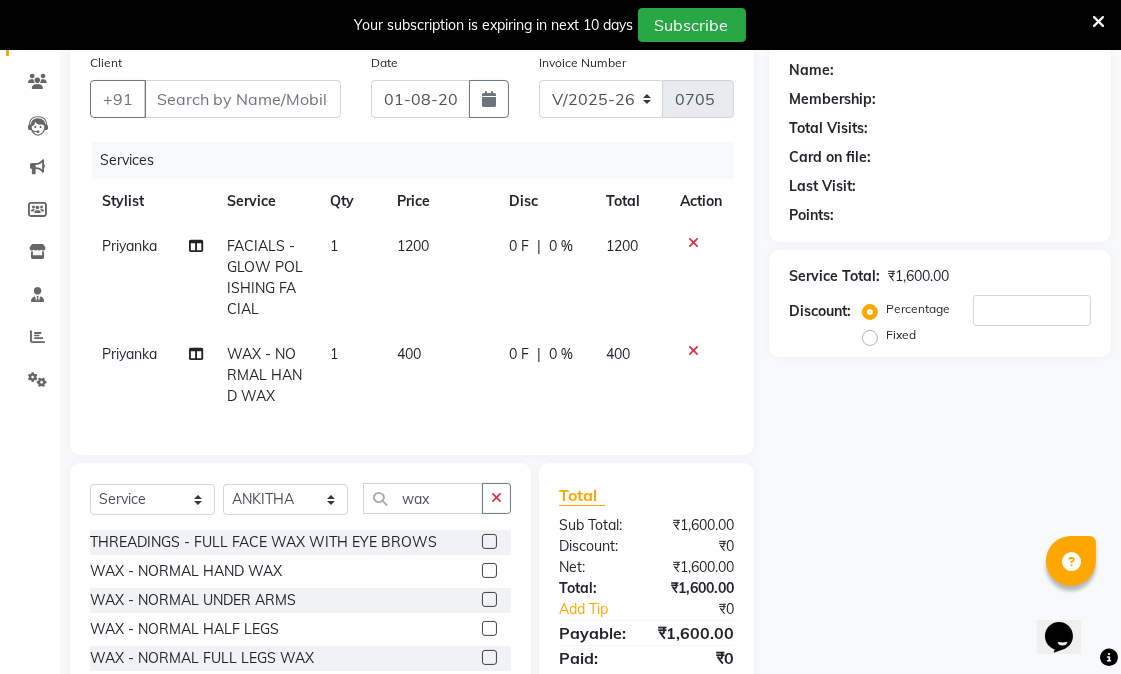 click 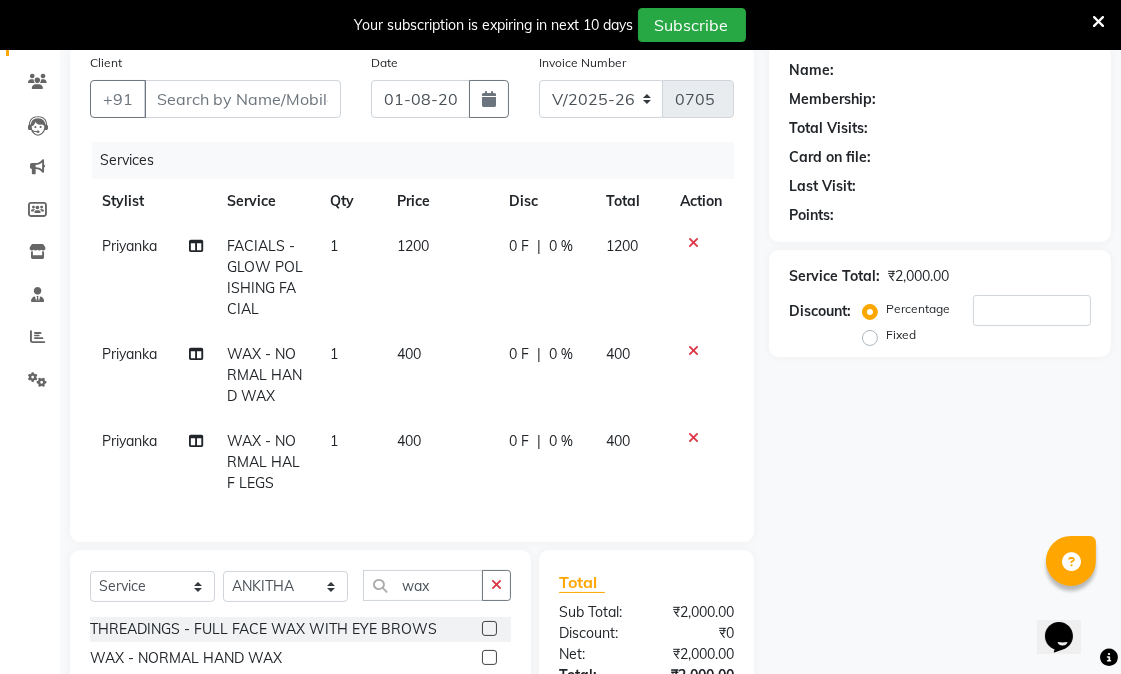 checkbox on "false" 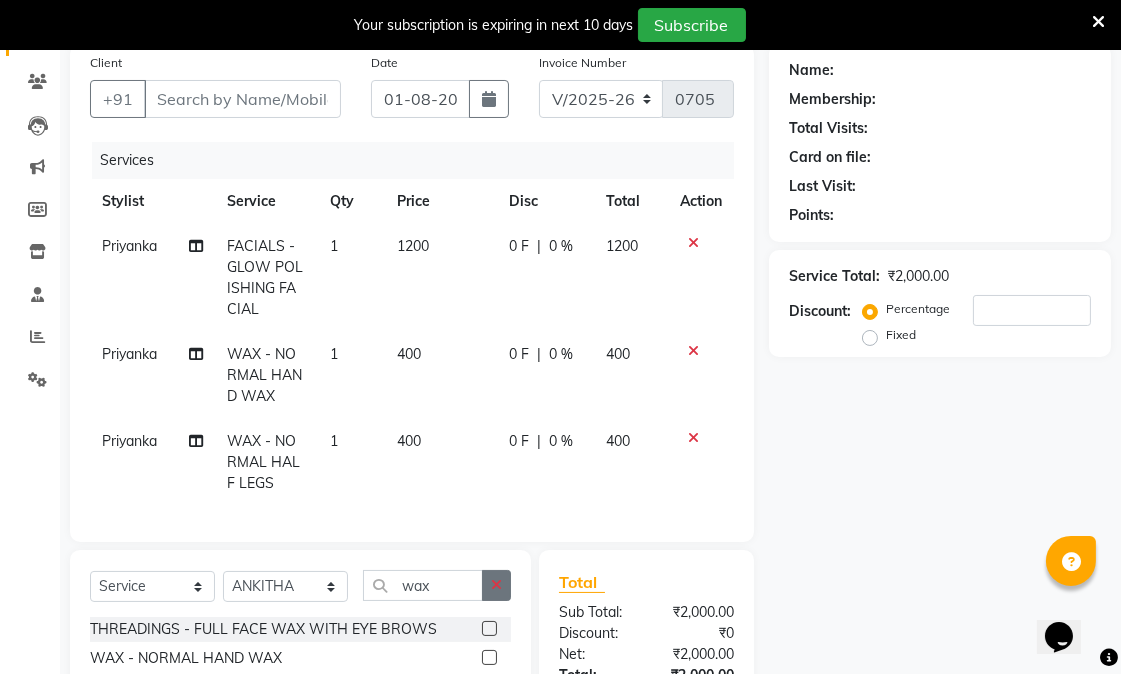 click 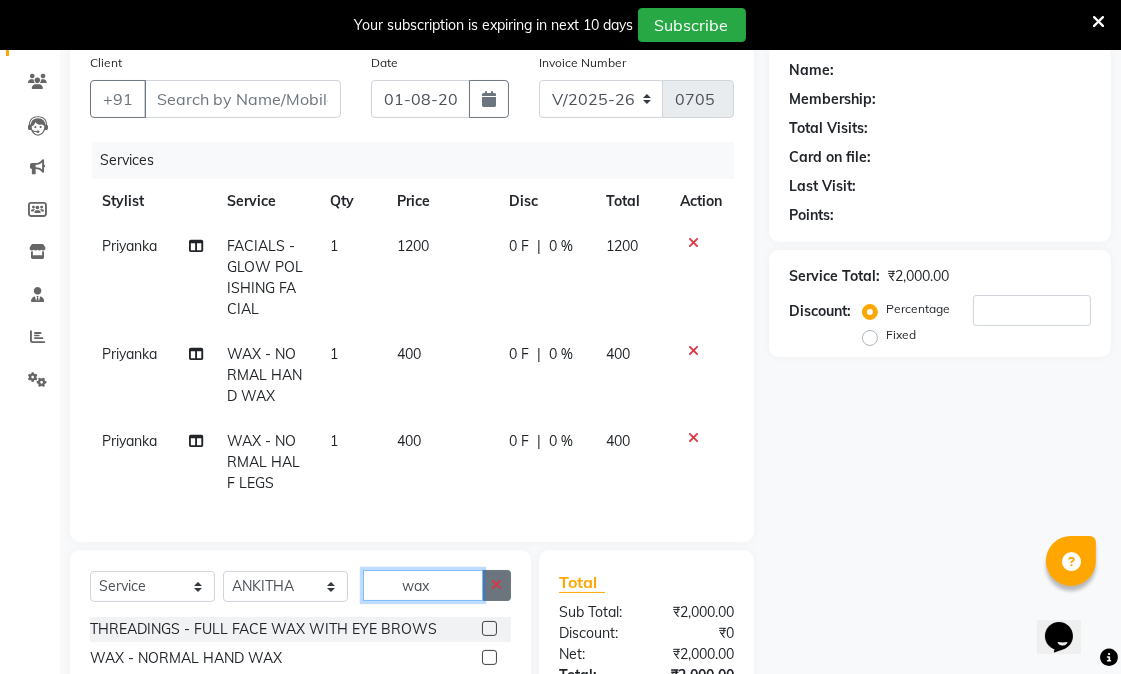type 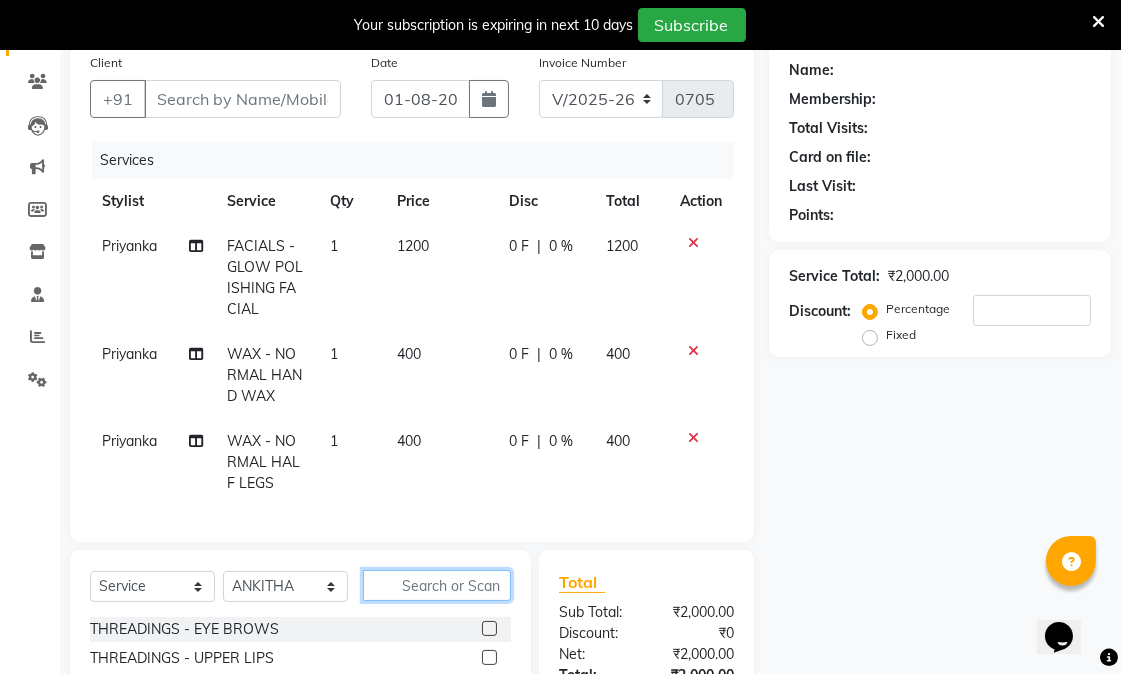 scroll, scrollTop: 373, scrollLeft: 0, axis: vertical 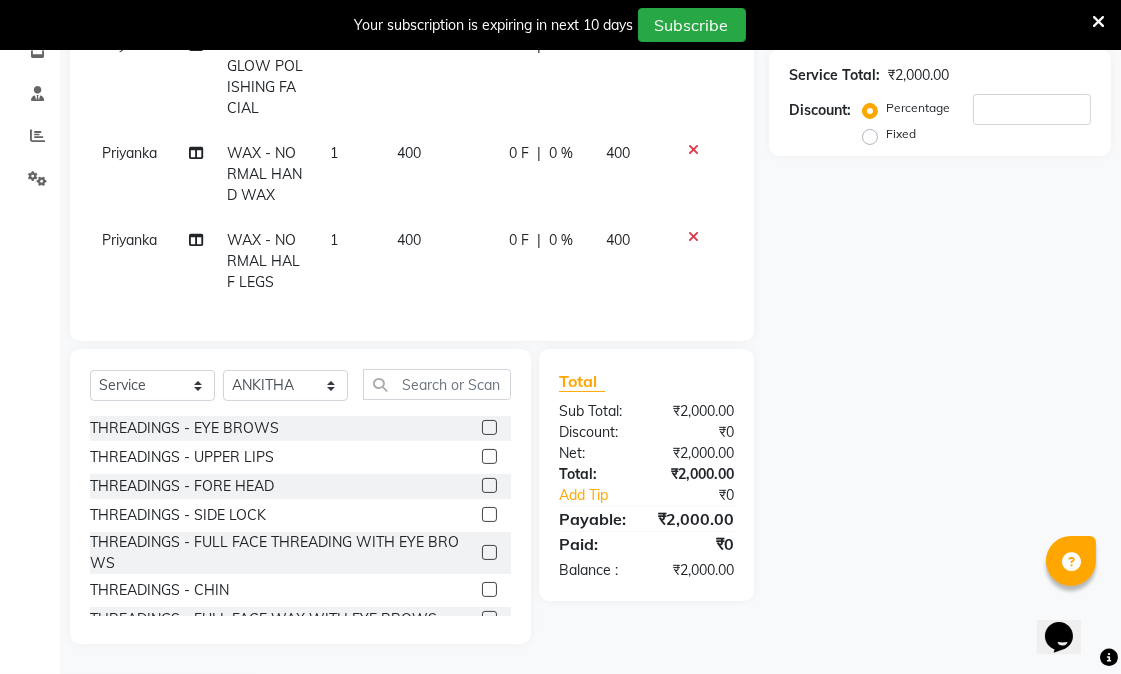 click 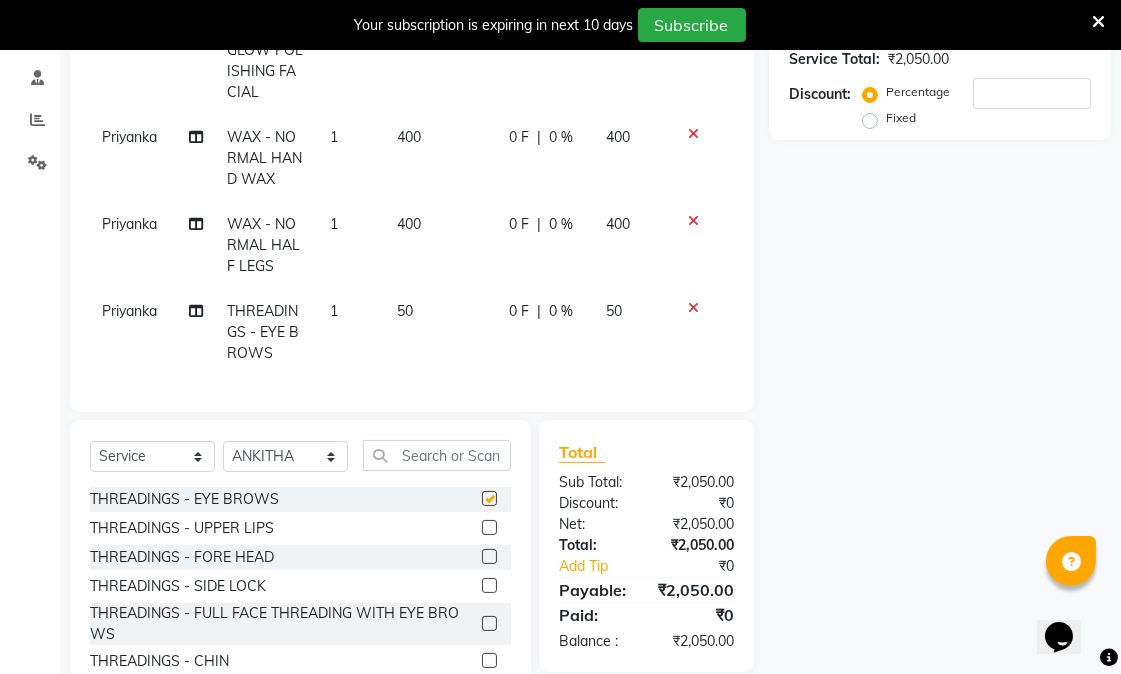 checkbox on "false" 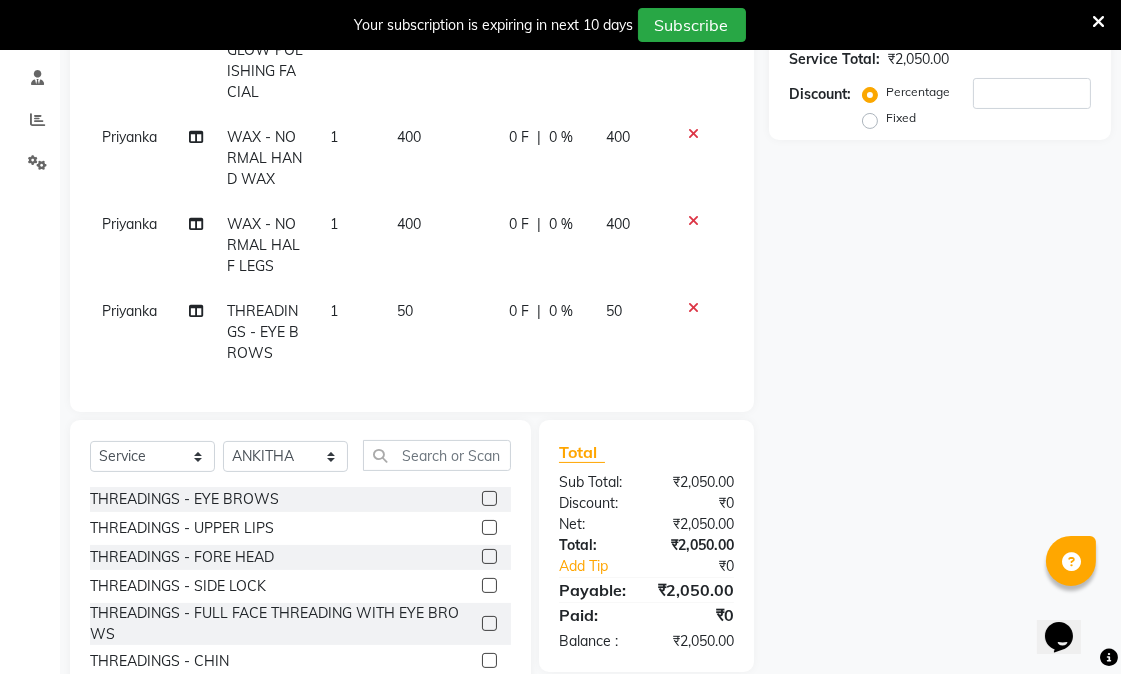 click 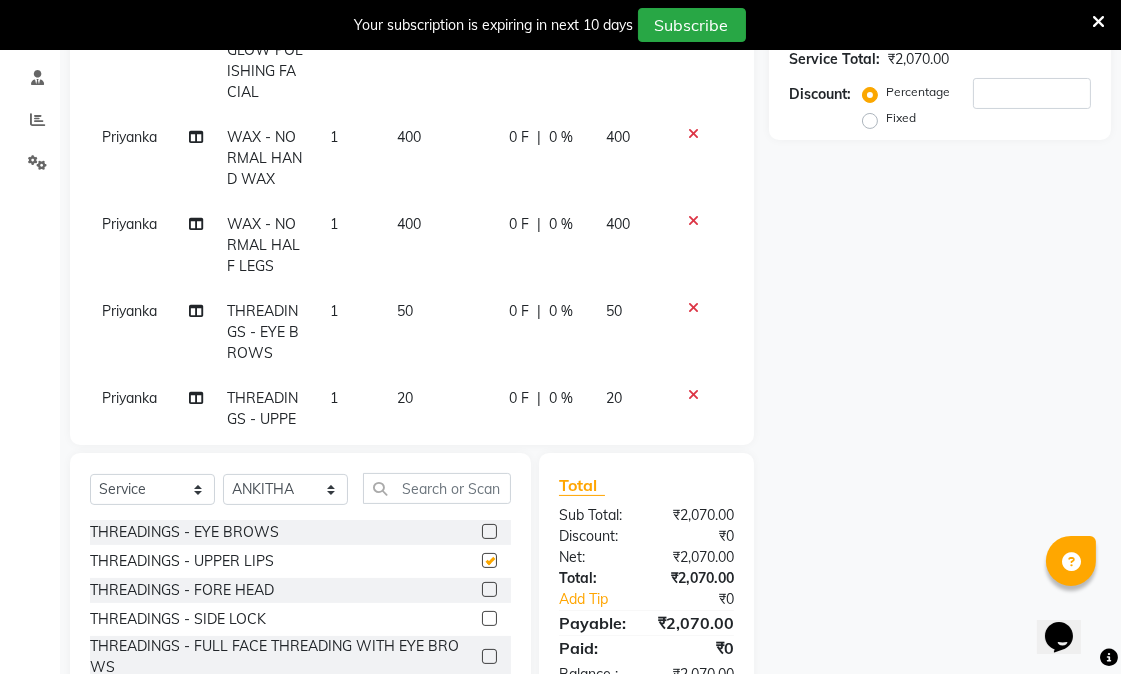 checkbox on "false" 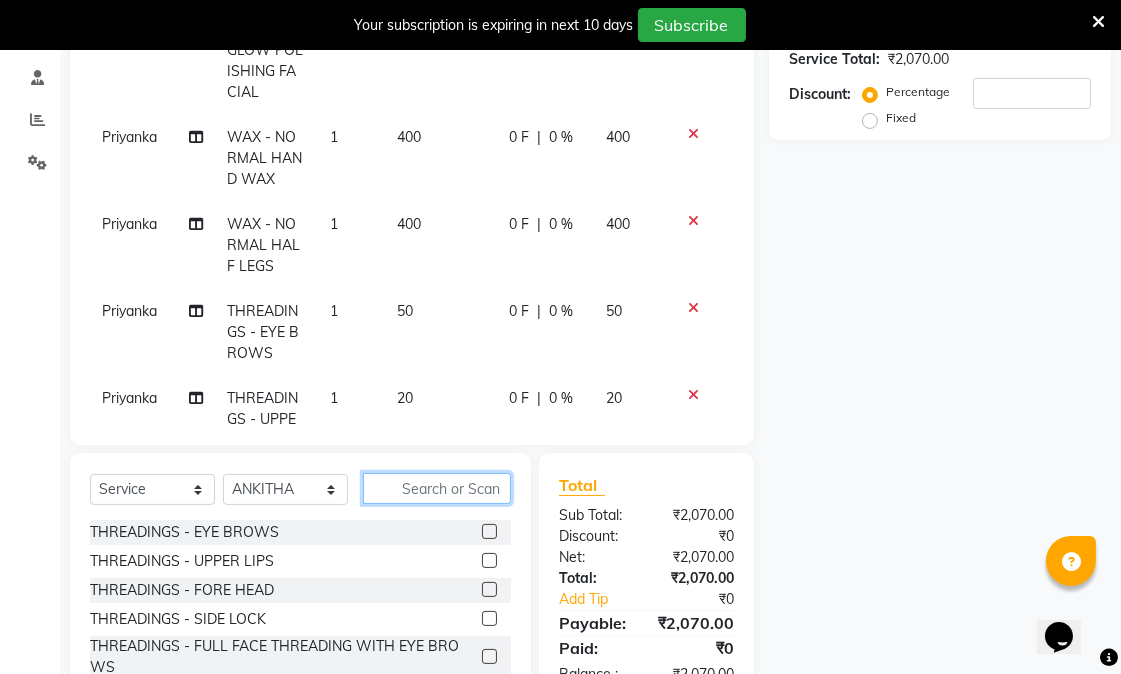click 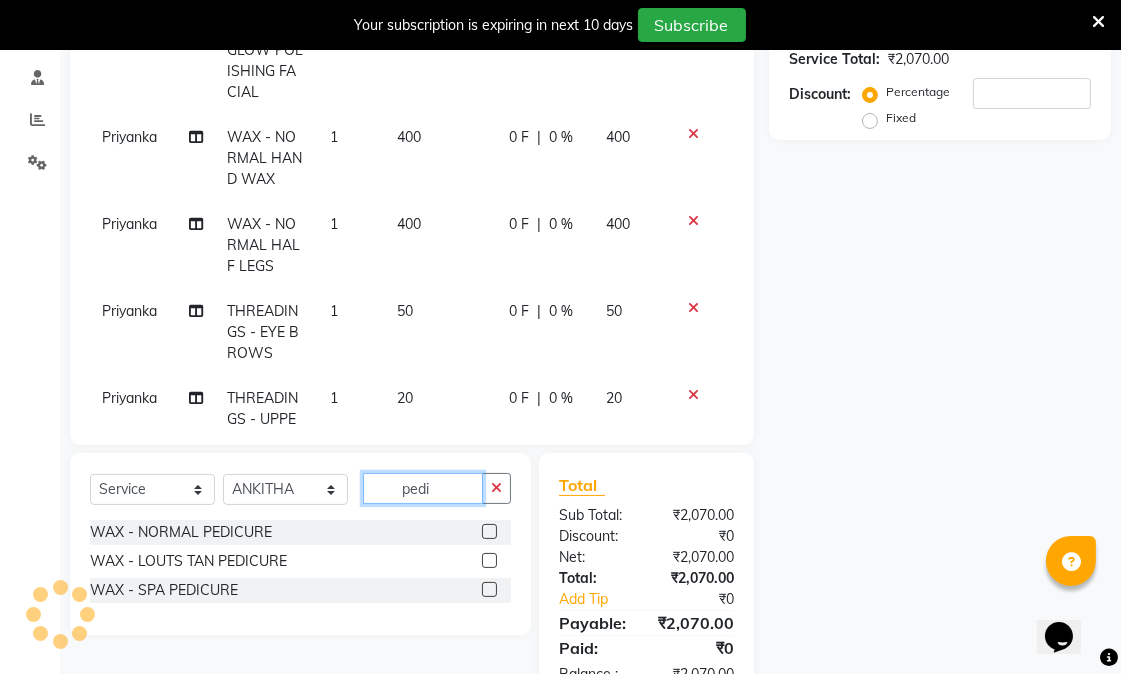 type on "pedi" 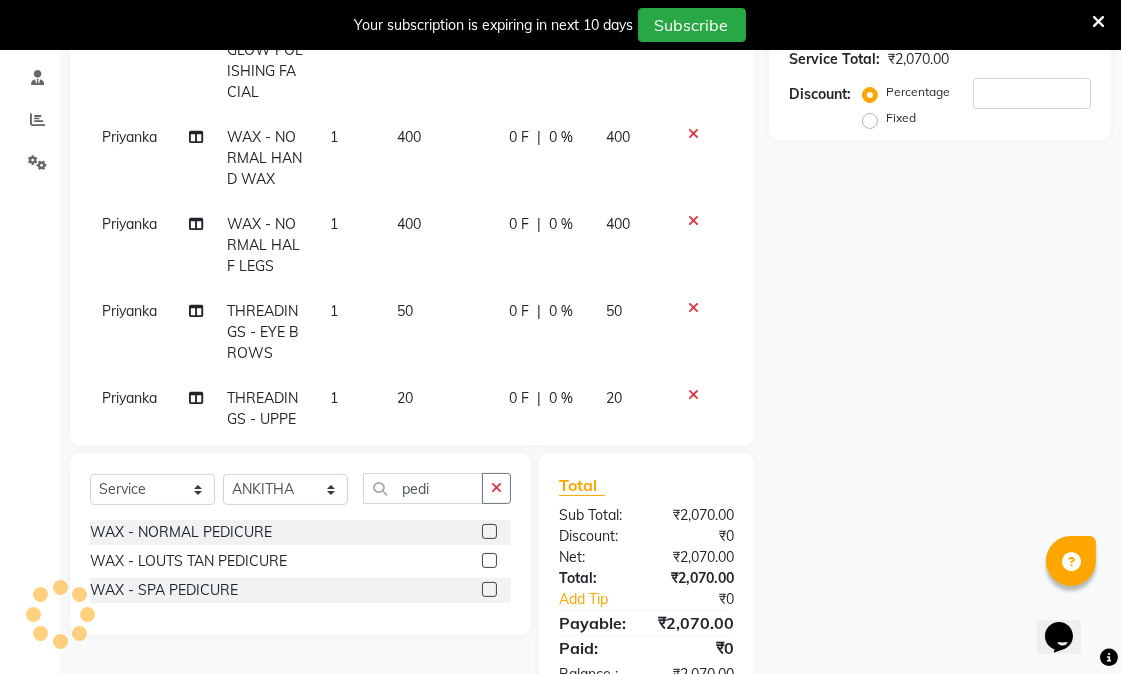 click 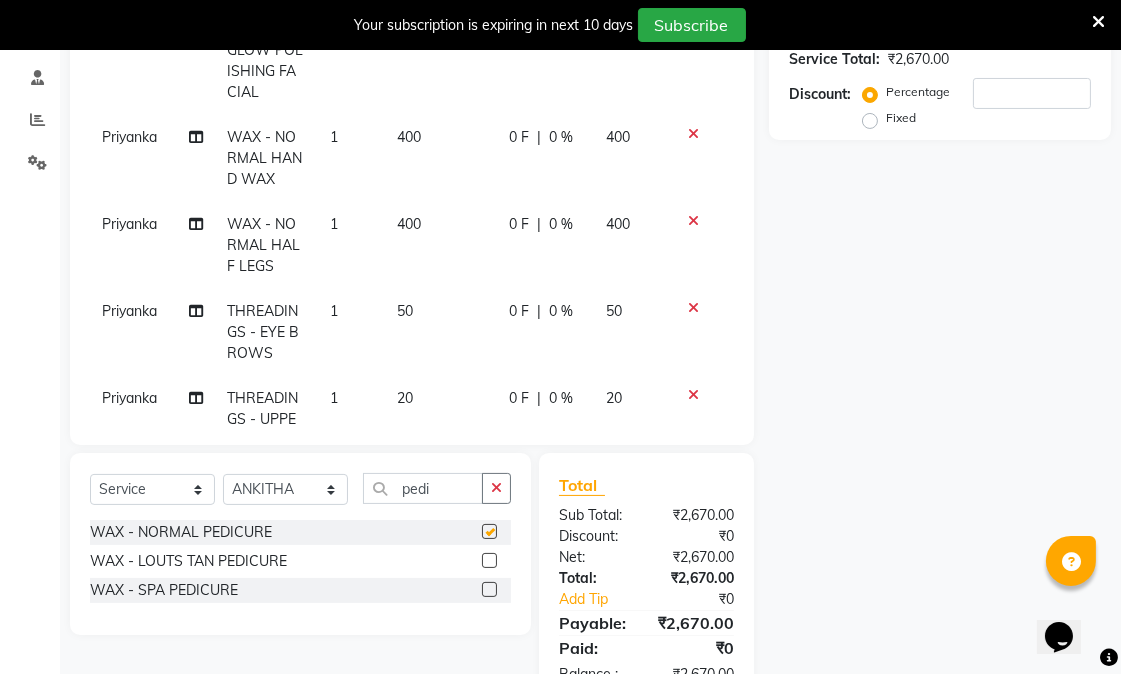 checkbox on "false" 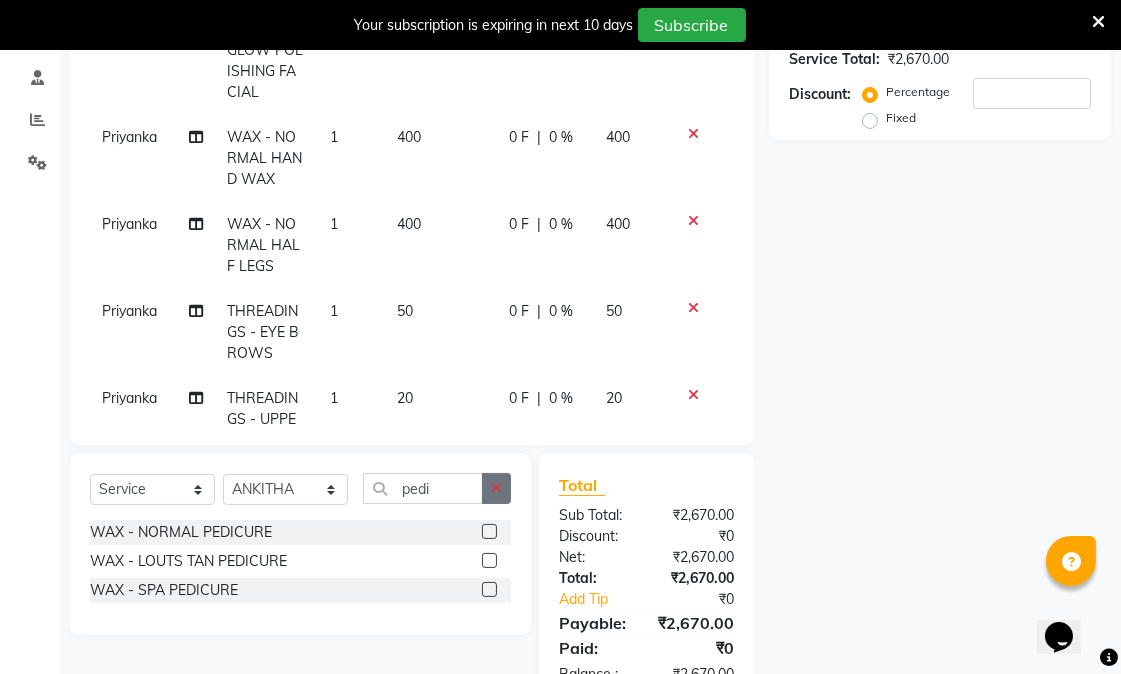click 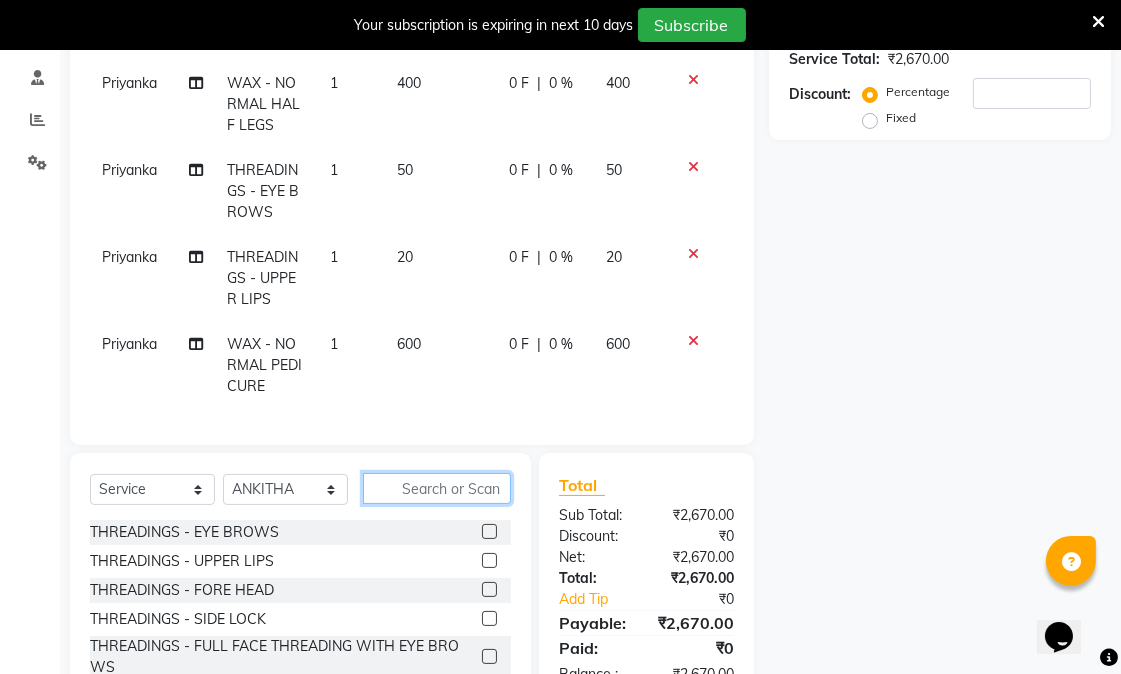 scroll, scrollTop: 157, scrollLeft: 0, axis: vertical 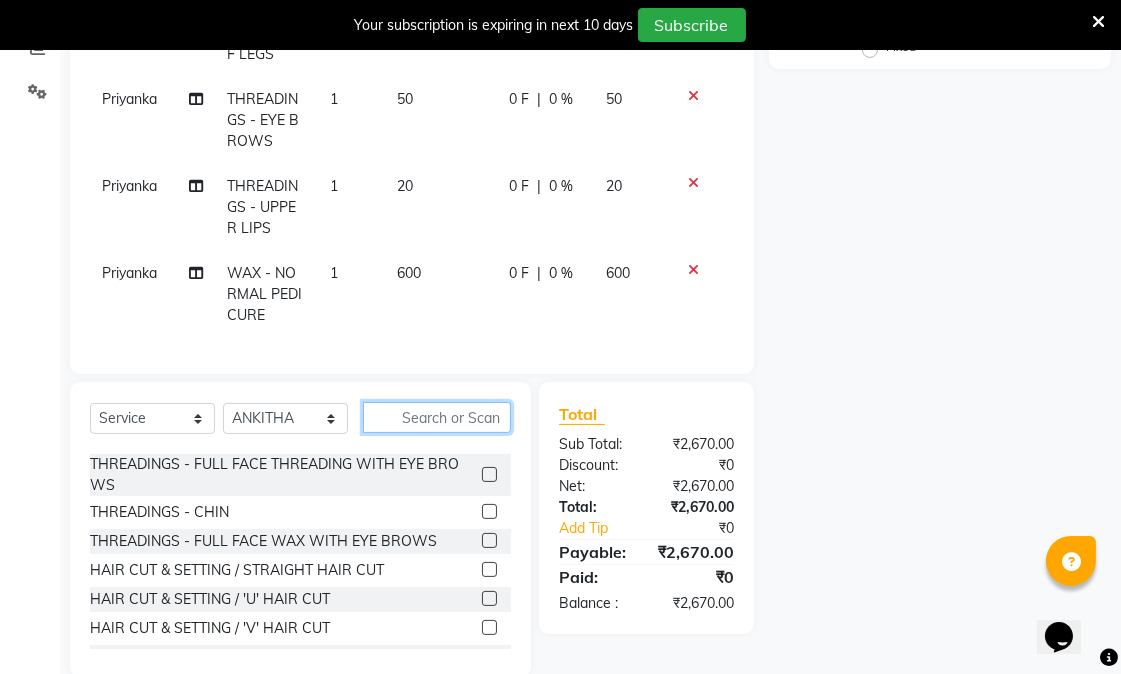 click 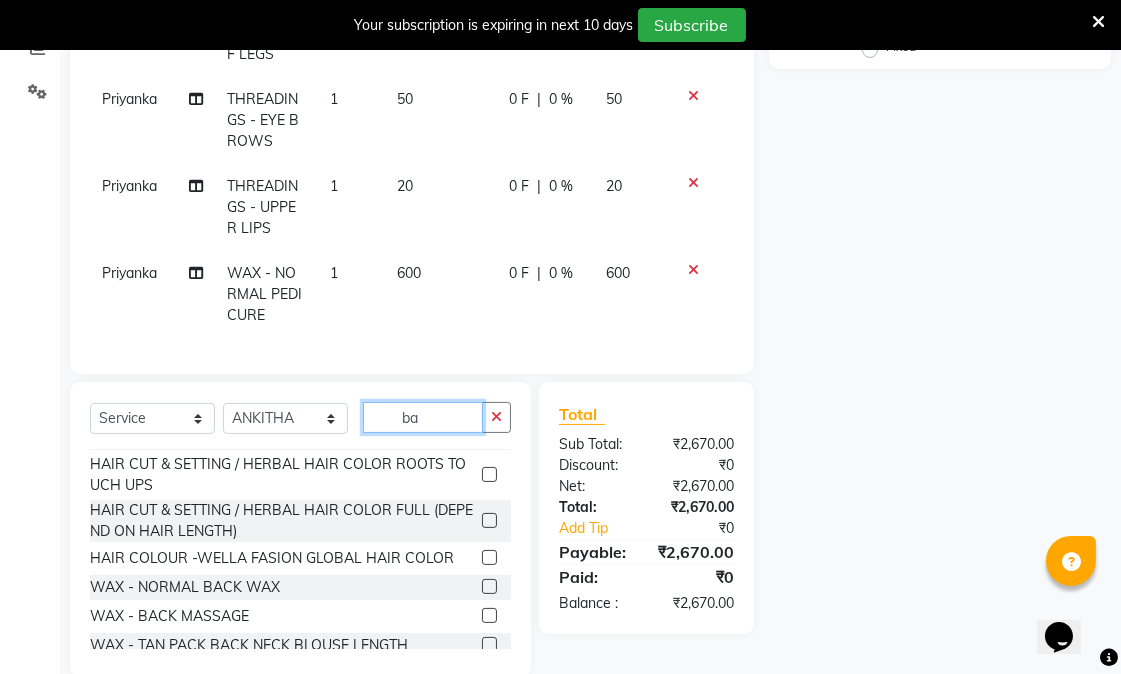 scroll, scrollTop: 0, scrollLeft: 0, axis: both 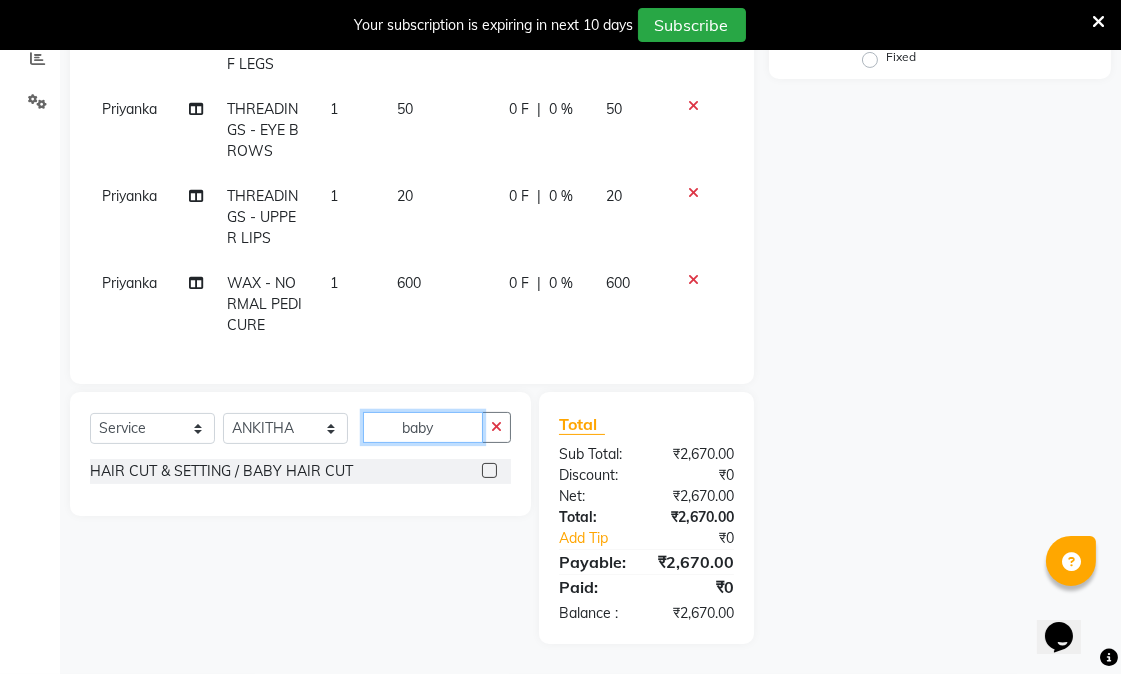 type on "baby" 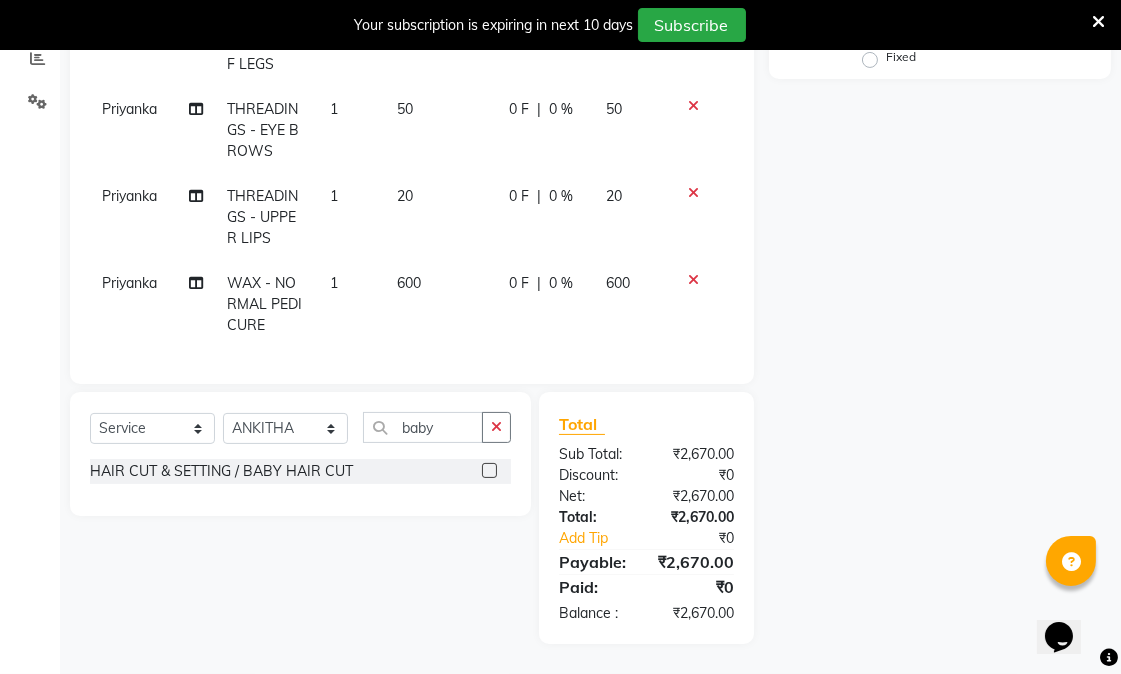 click 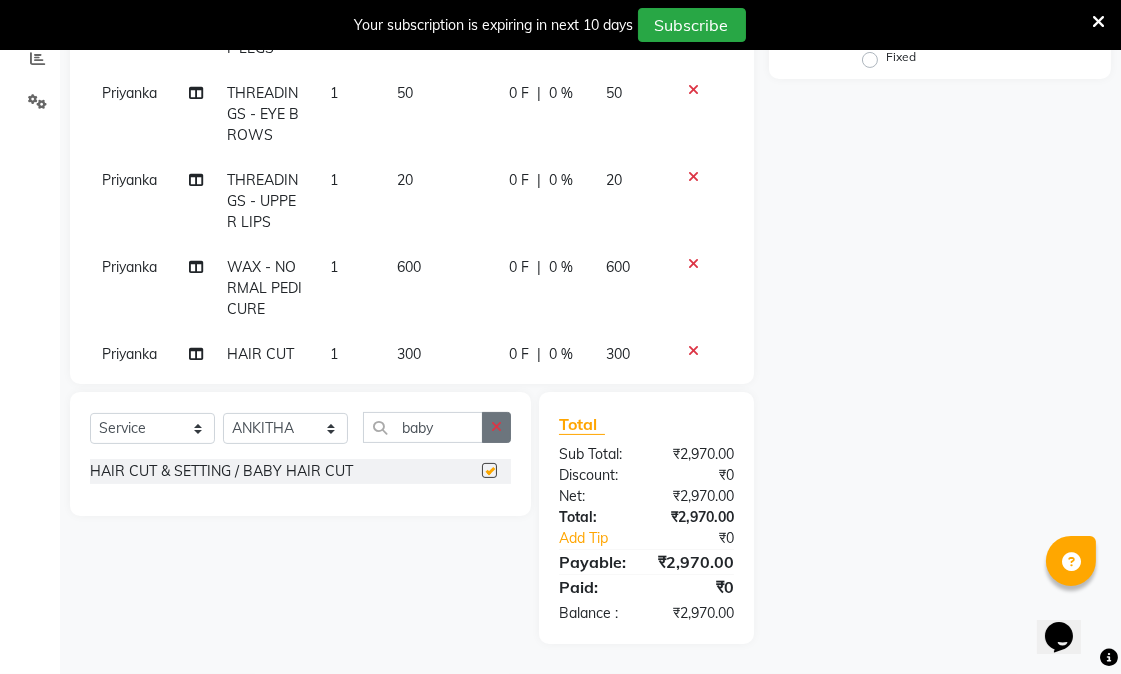 checkbox on "false" 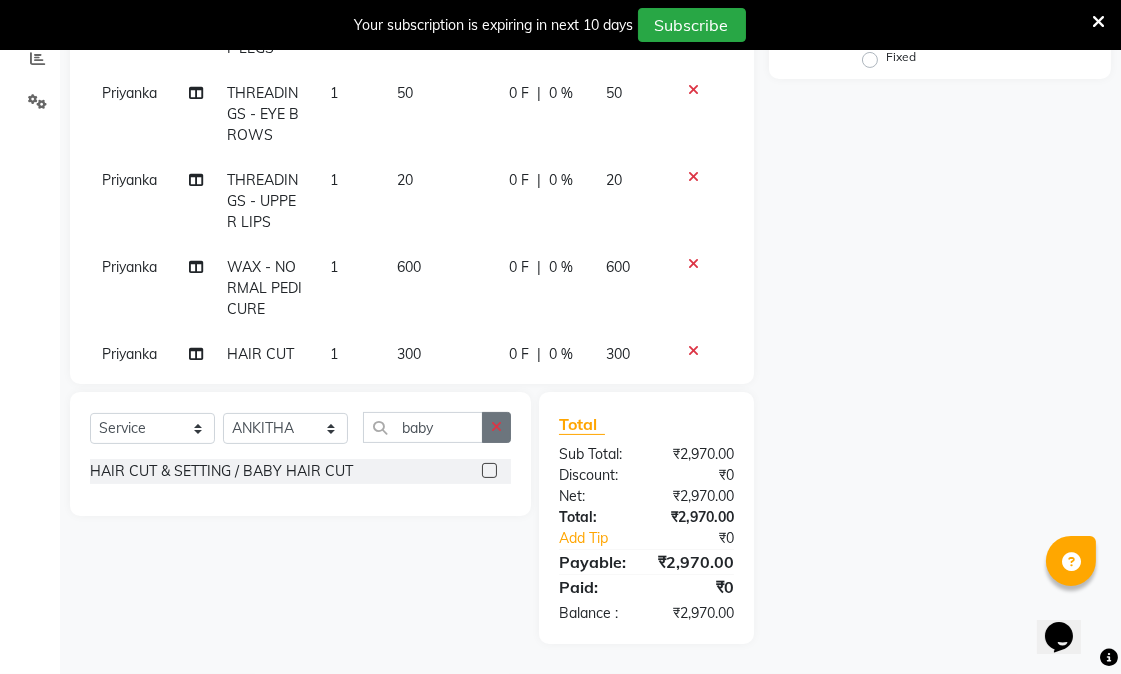 click 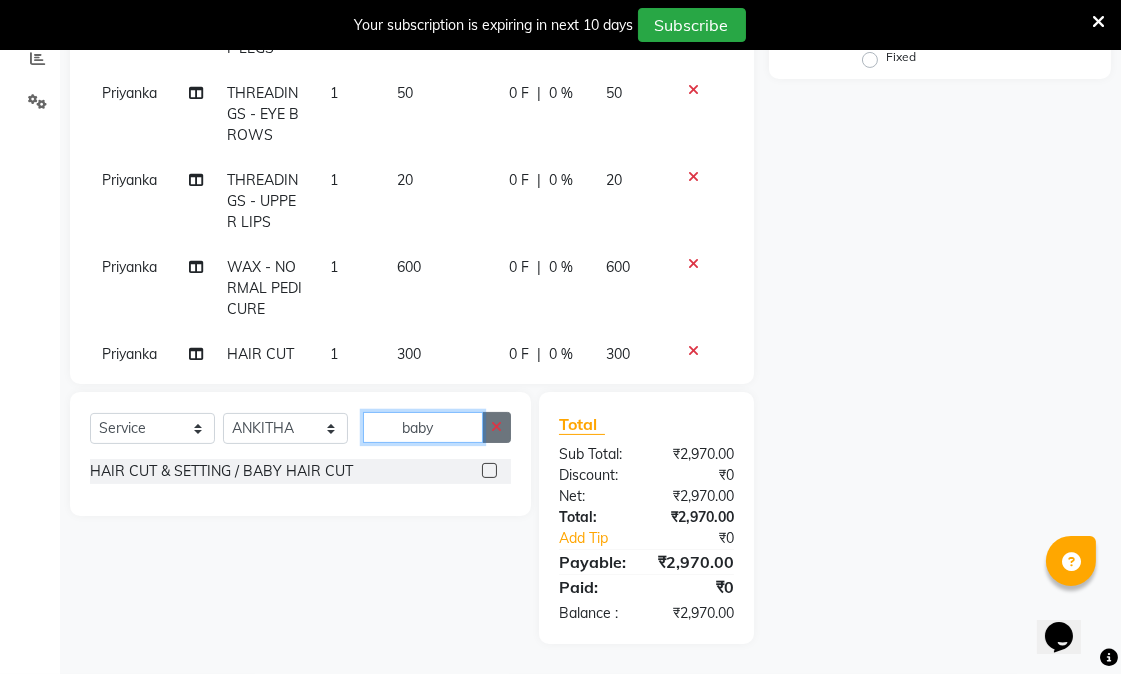 type 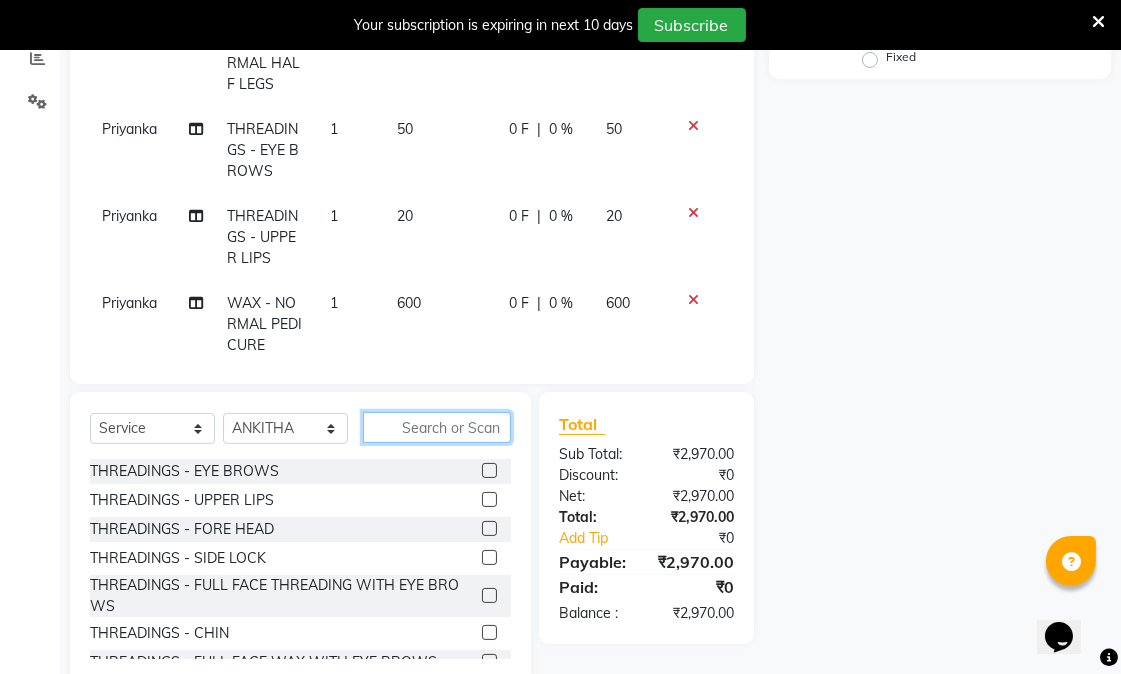 scroll, scrollTop: 0, scrollLeft: 0, axis: both 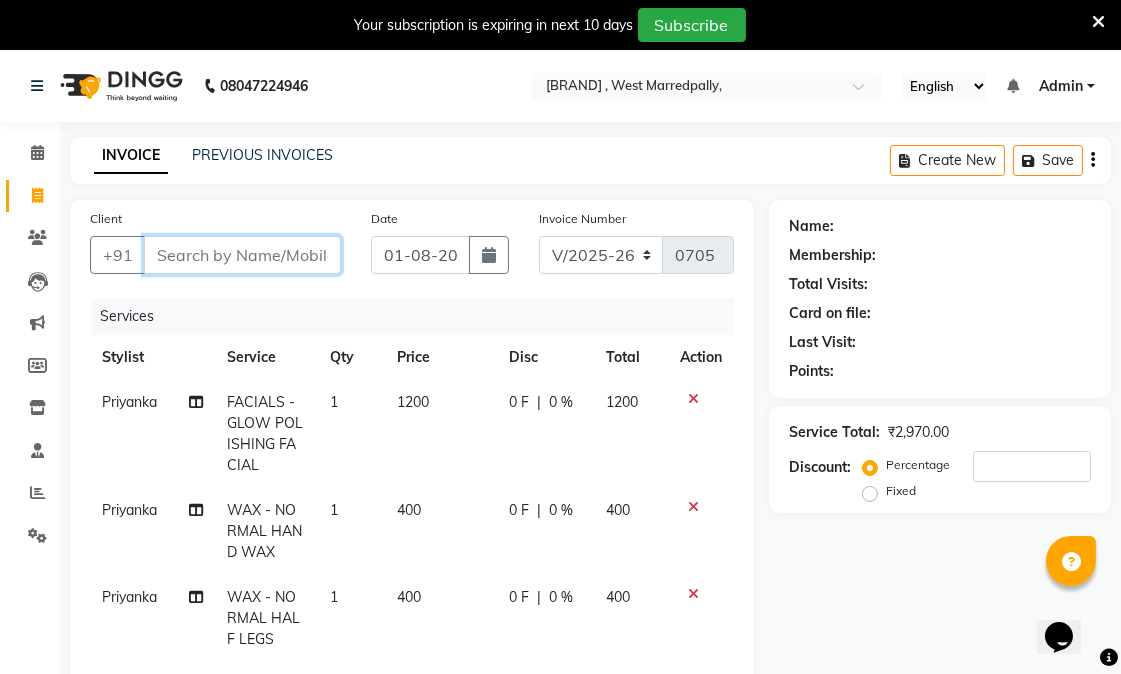 click on "Client" at bounding box center (242, 255) 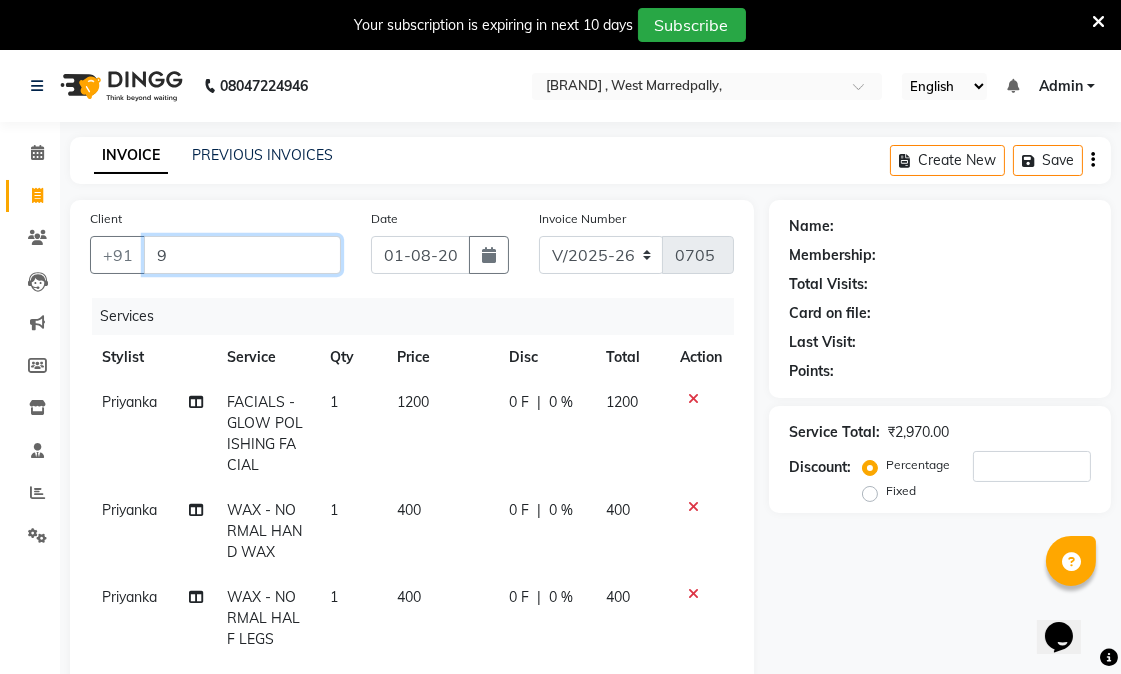 type on "0" 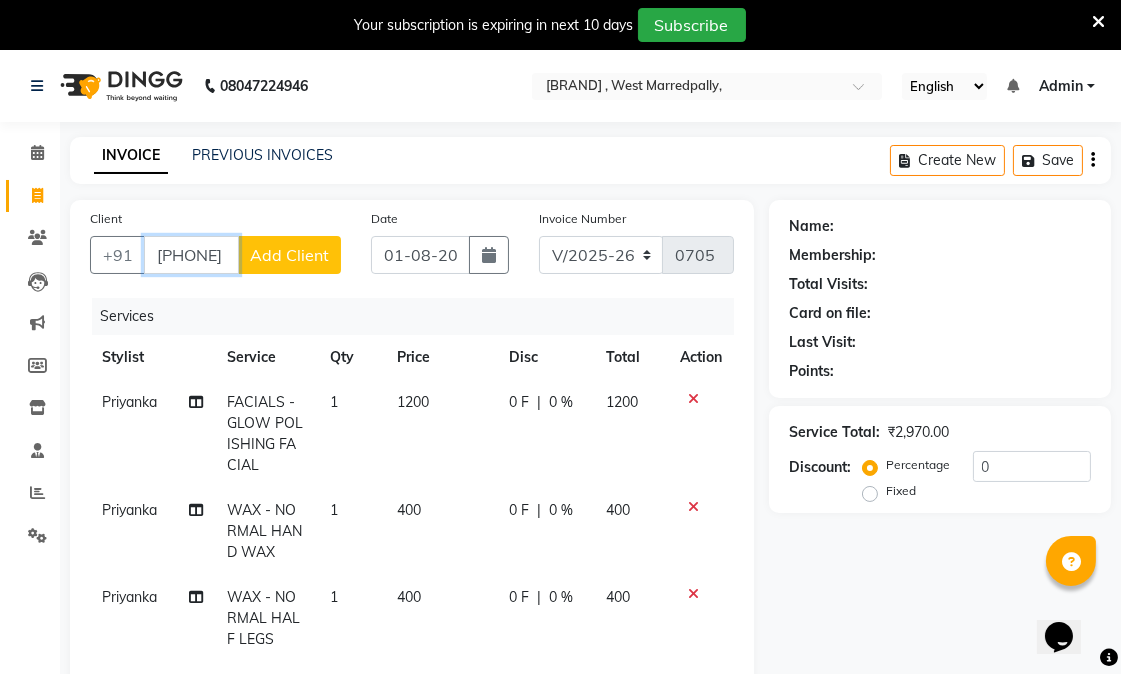 type on "[PHONE]" 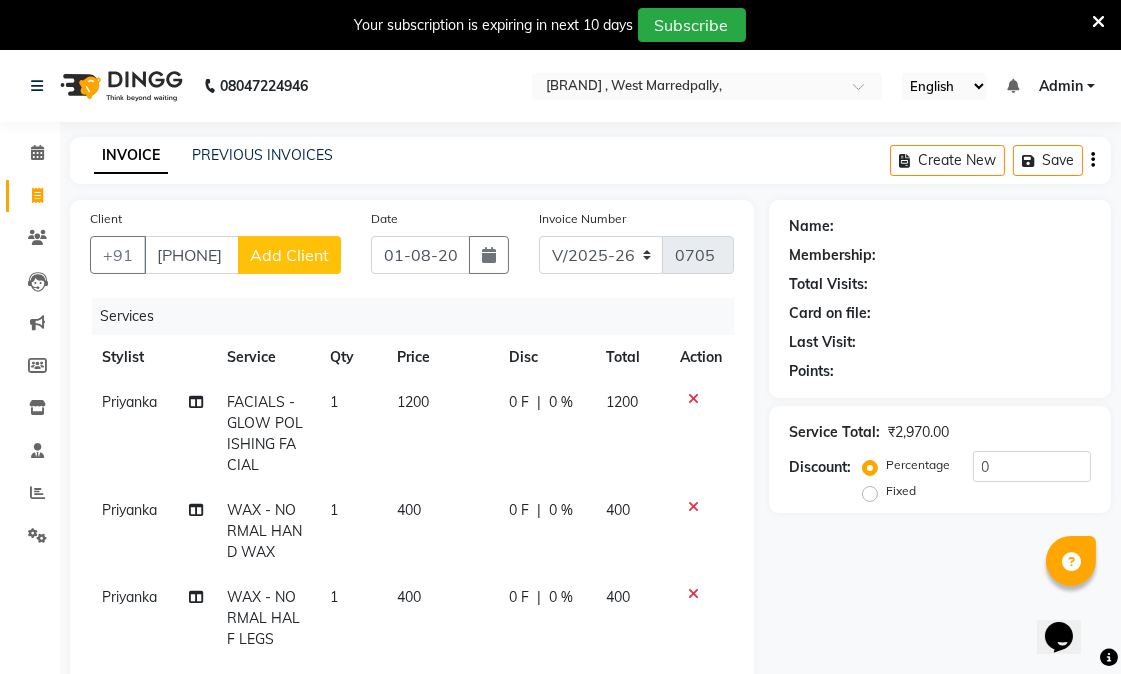 click on "Add Client" 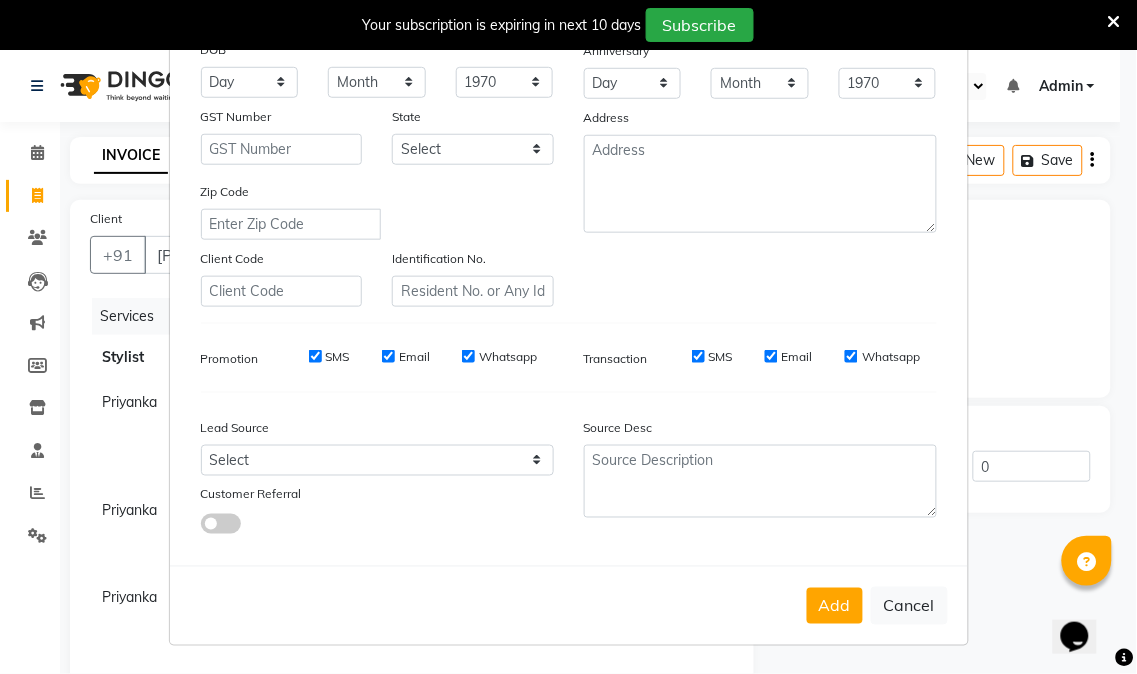 scroll, scrollTop: 0, scrollLeft: 0, axis: both 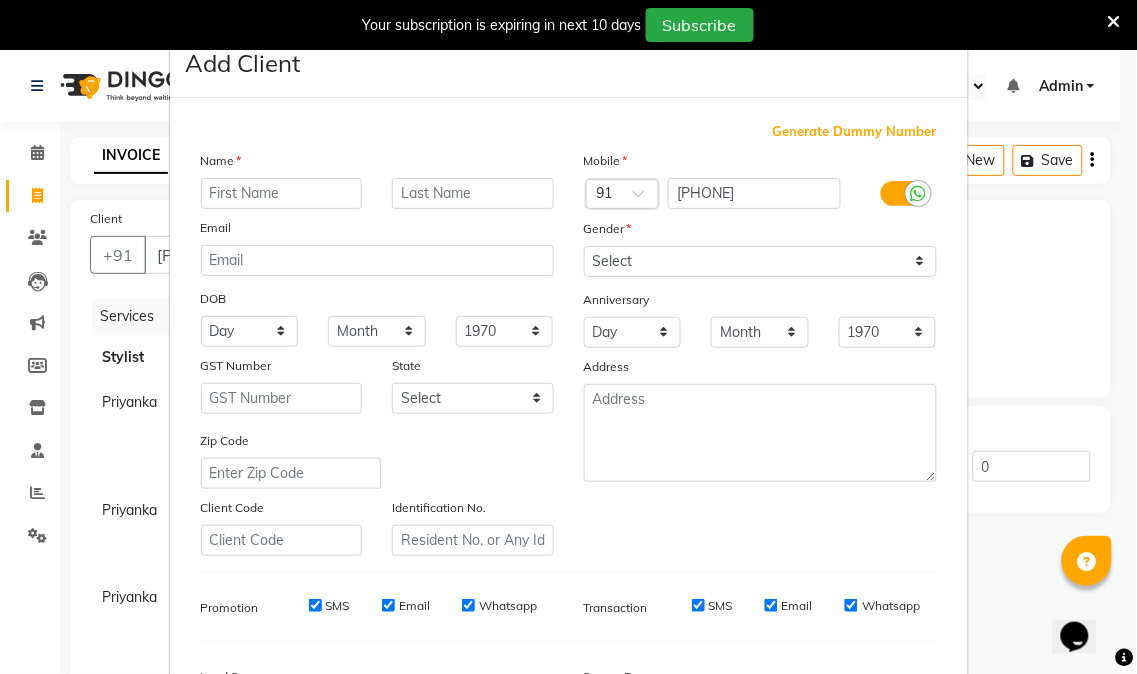 click at bounding box center [282, 193] 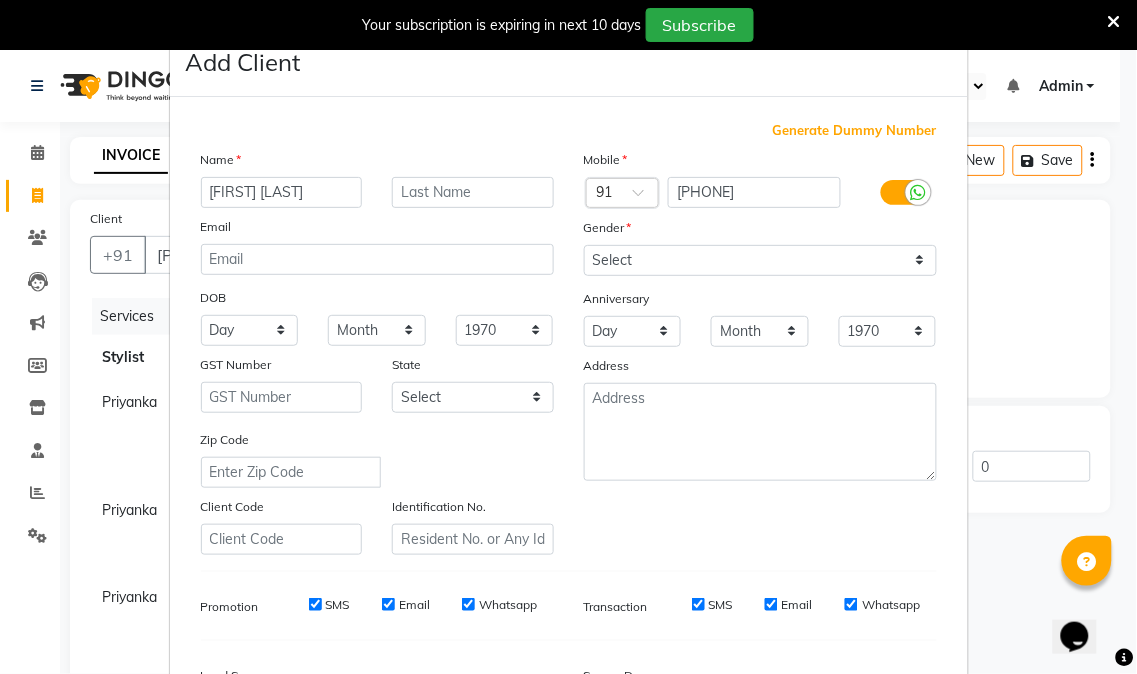 scroll, scrollTop: 0, scrollLeft: 0, axis: both 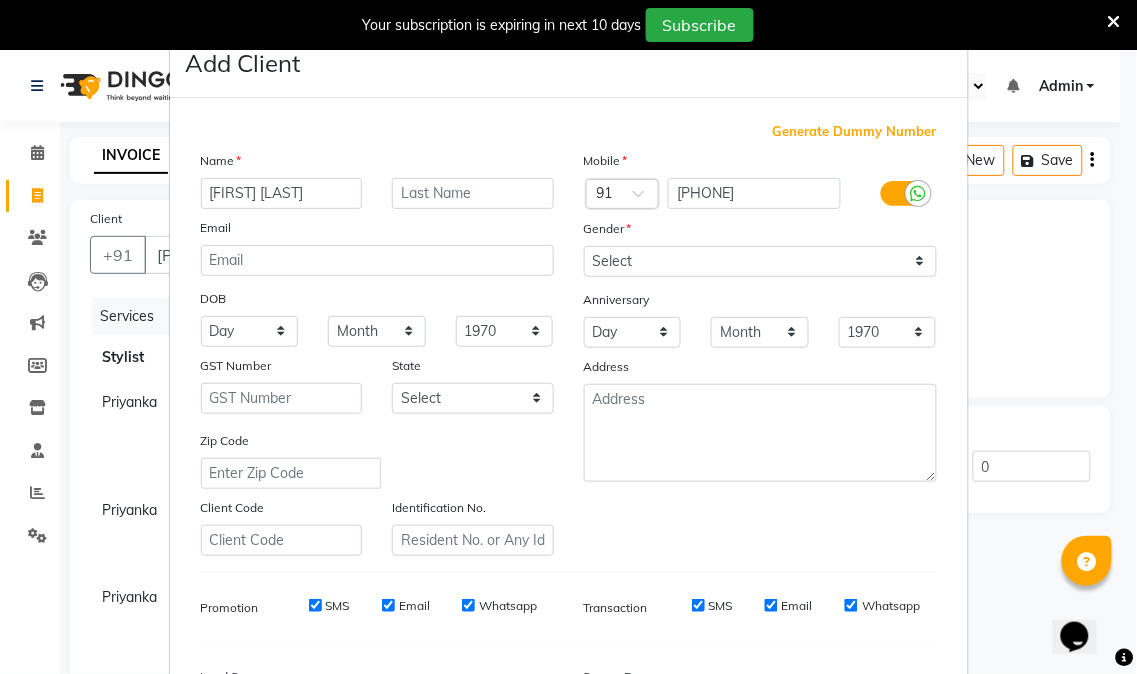 type on "[FIRST] [LAST]" 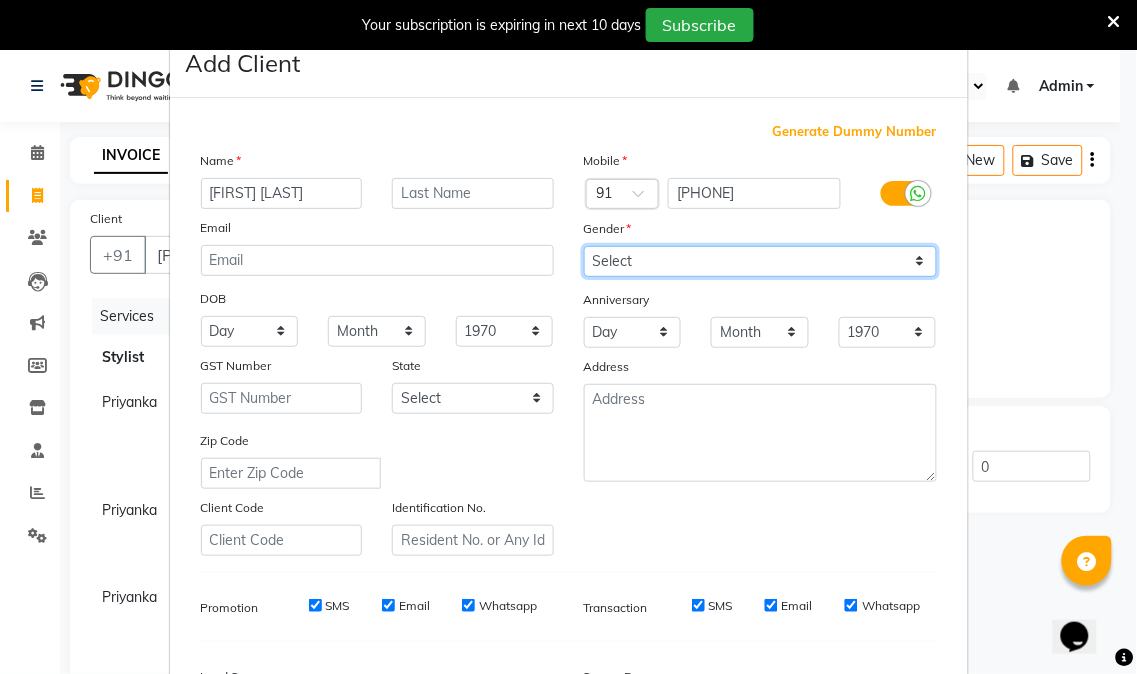 click on "Select Male Female Other Prefer Not To Say" at bounding box center (760, 261) 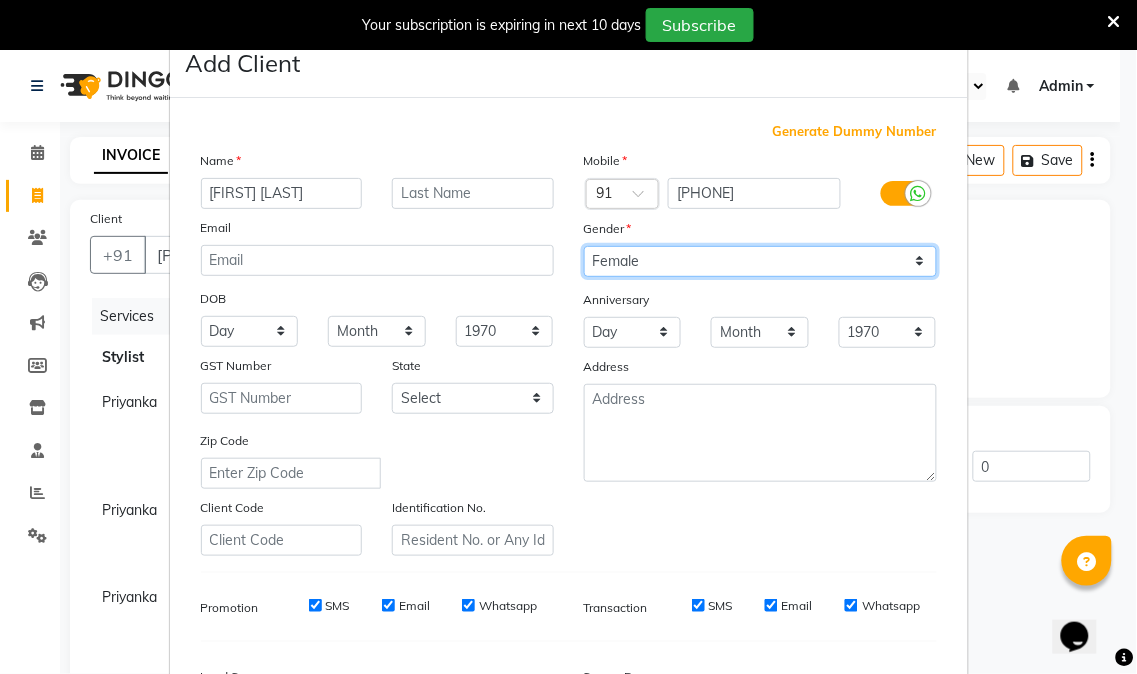 click on "Select Male Female Other Prefer Not To Say" at bounding box center [760, 261] 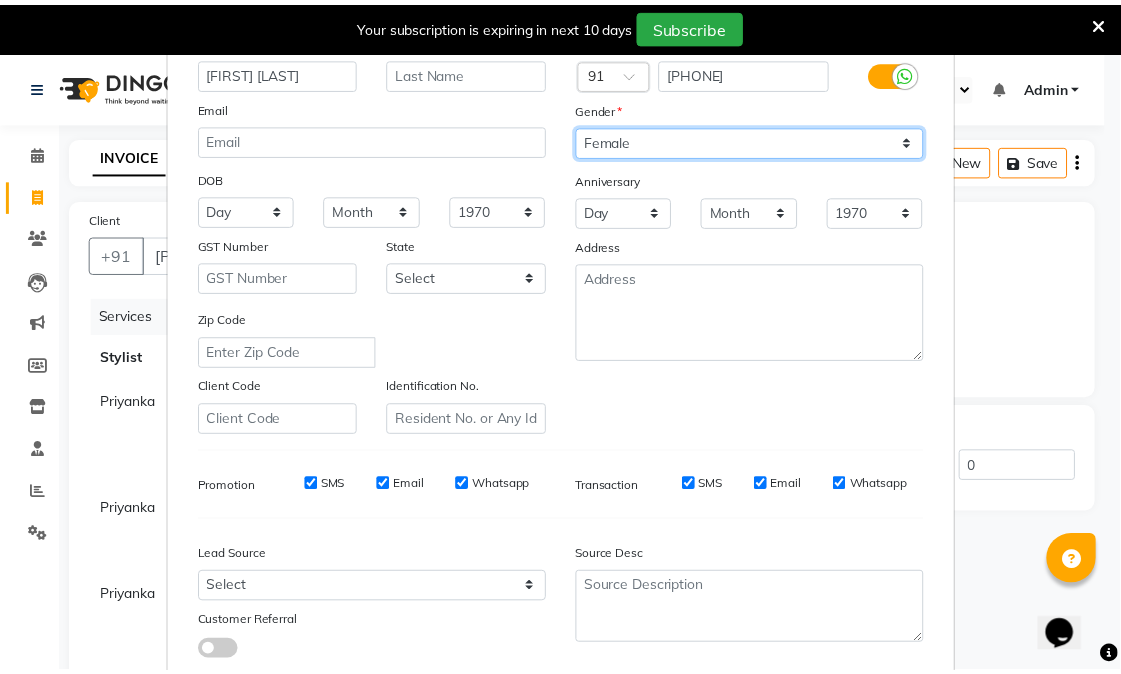 scroll, scrollTop: 250, scrollLeft: 0, axis: vertical 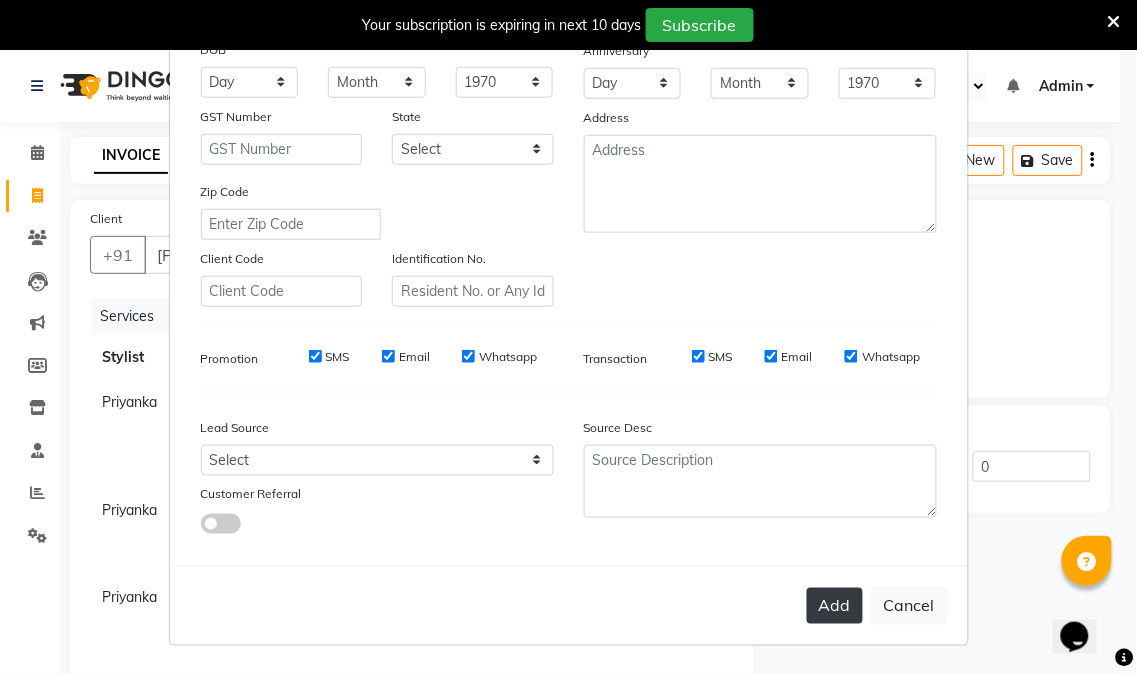 click on "Add" at bounding box center [835, 606] 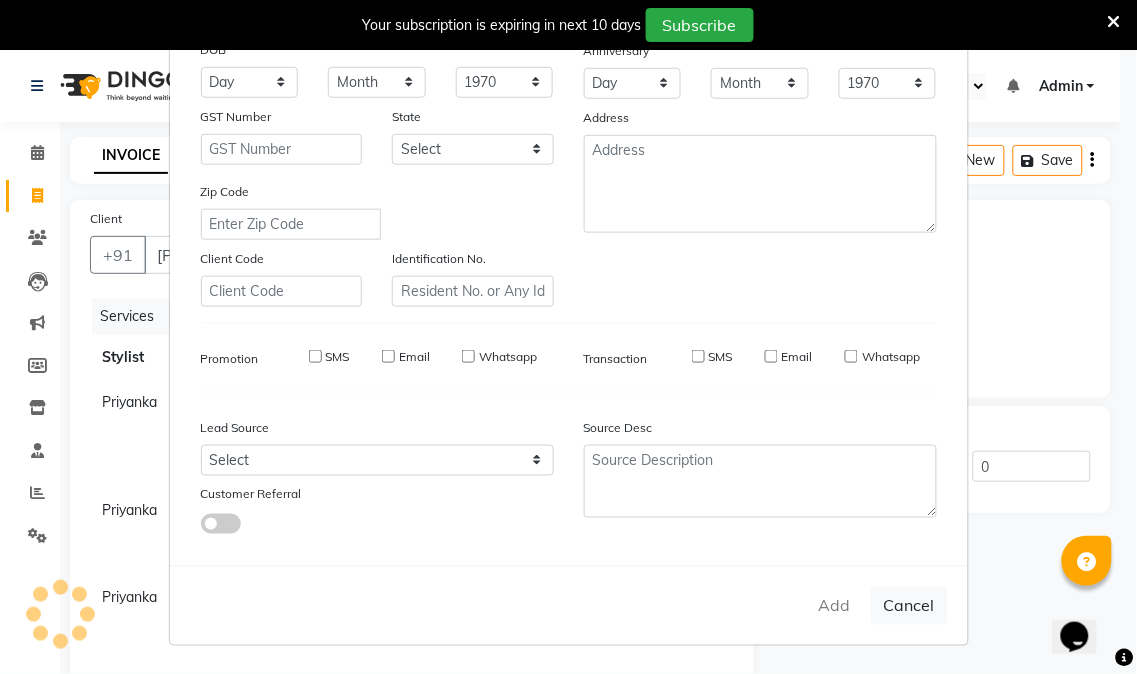 type 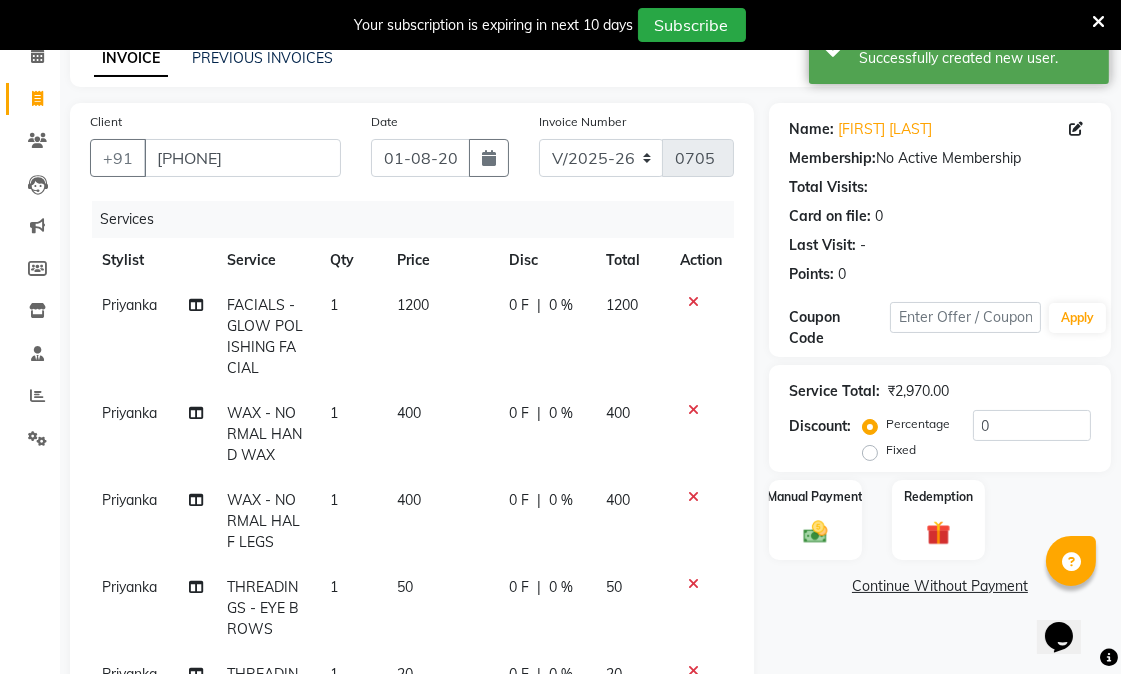 scroll, scrollTop: 111, scrollLeft: 0, axis: vertical 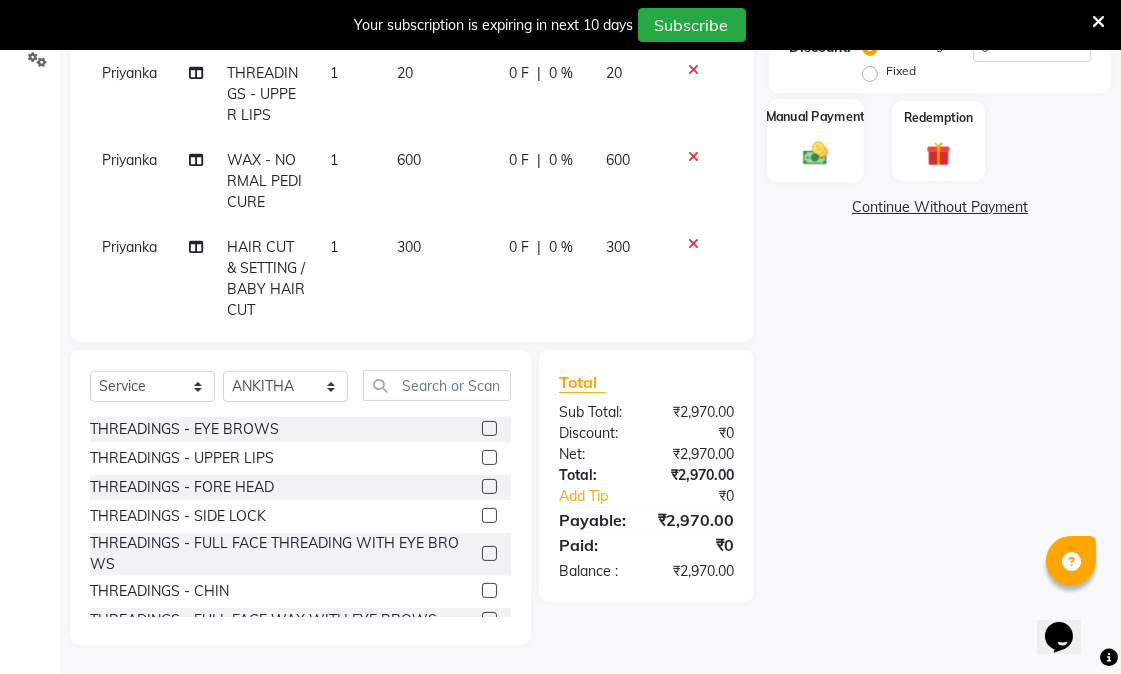 click 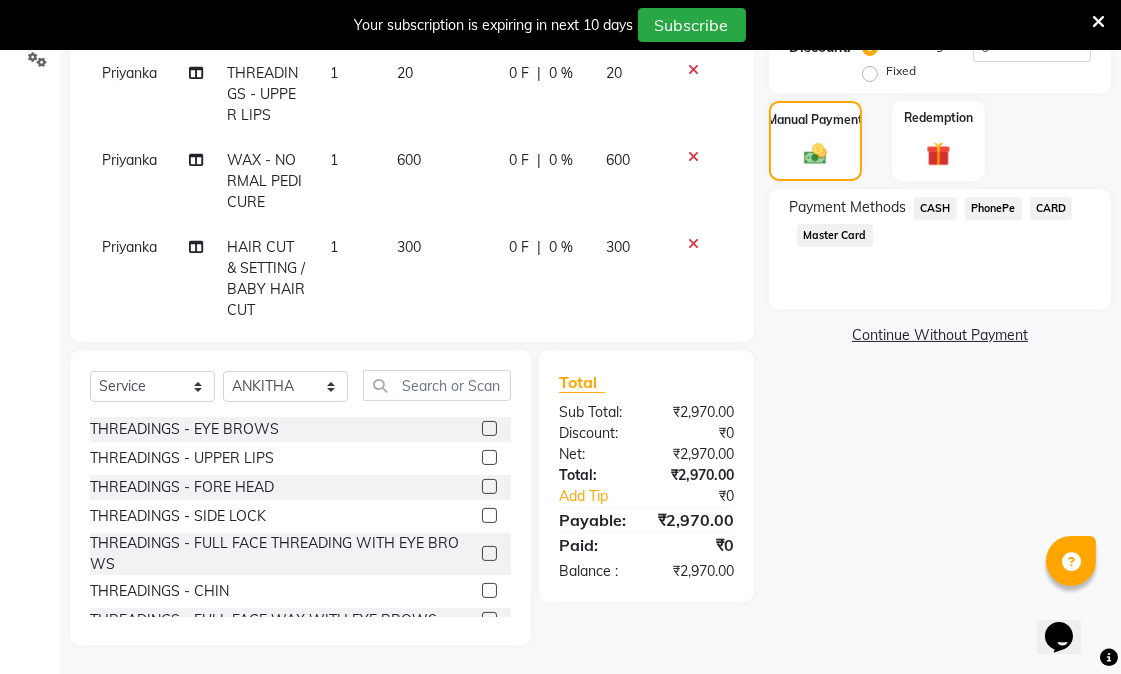 click on "CASH" 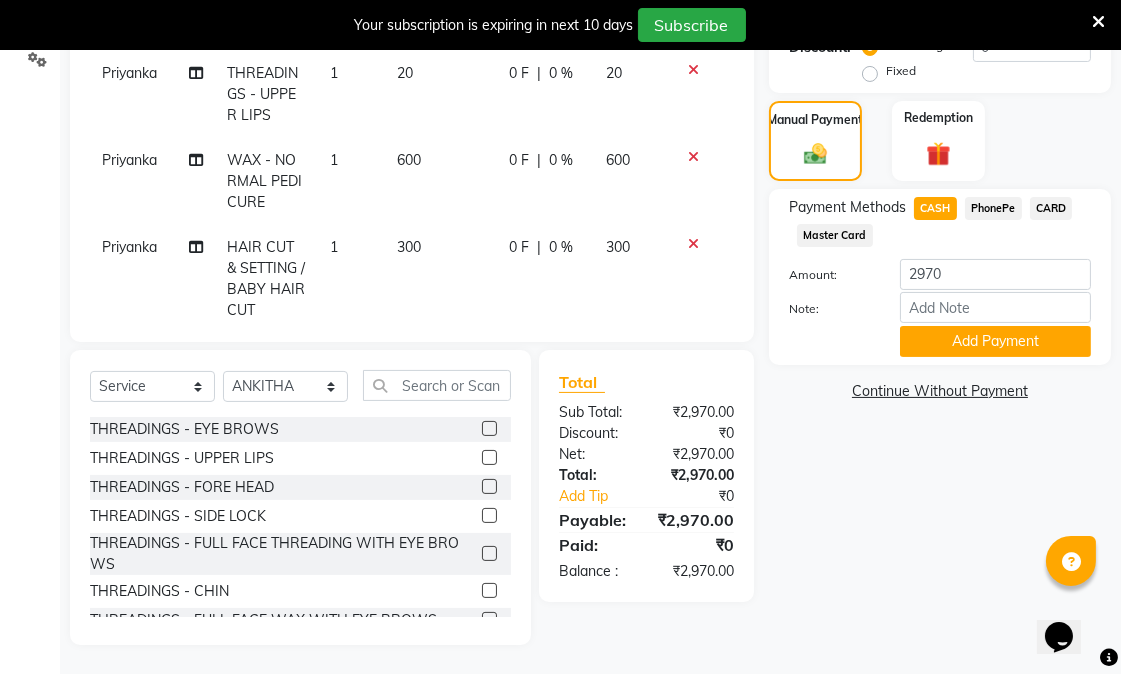click on "CARD" 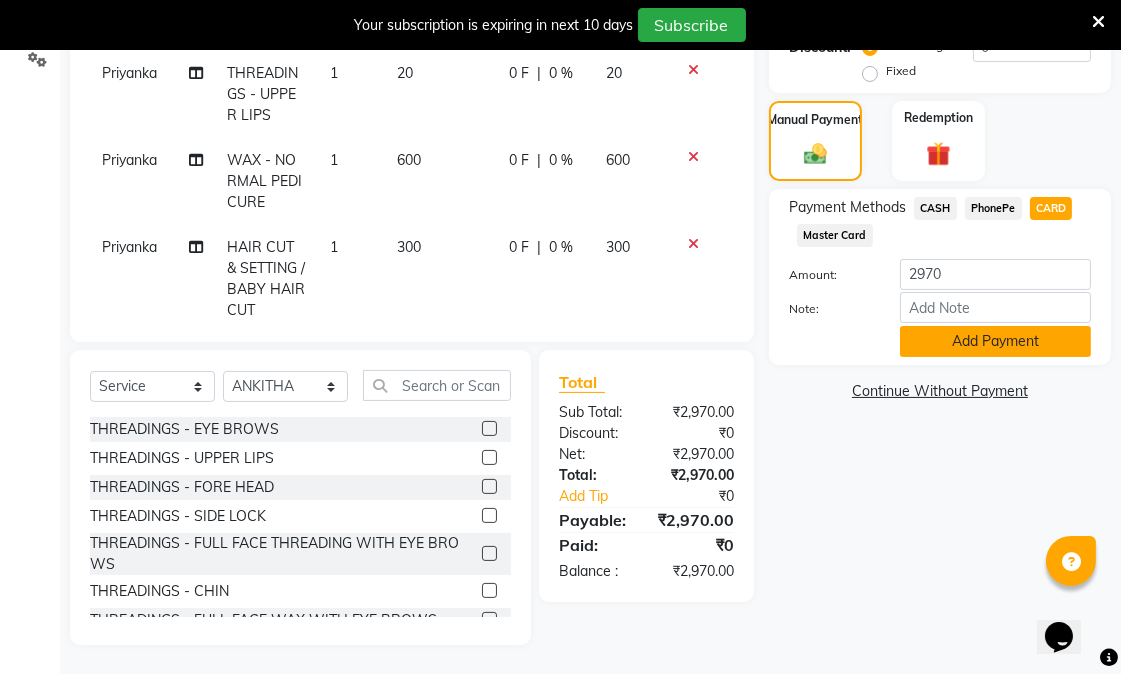 click on "Add Payment" 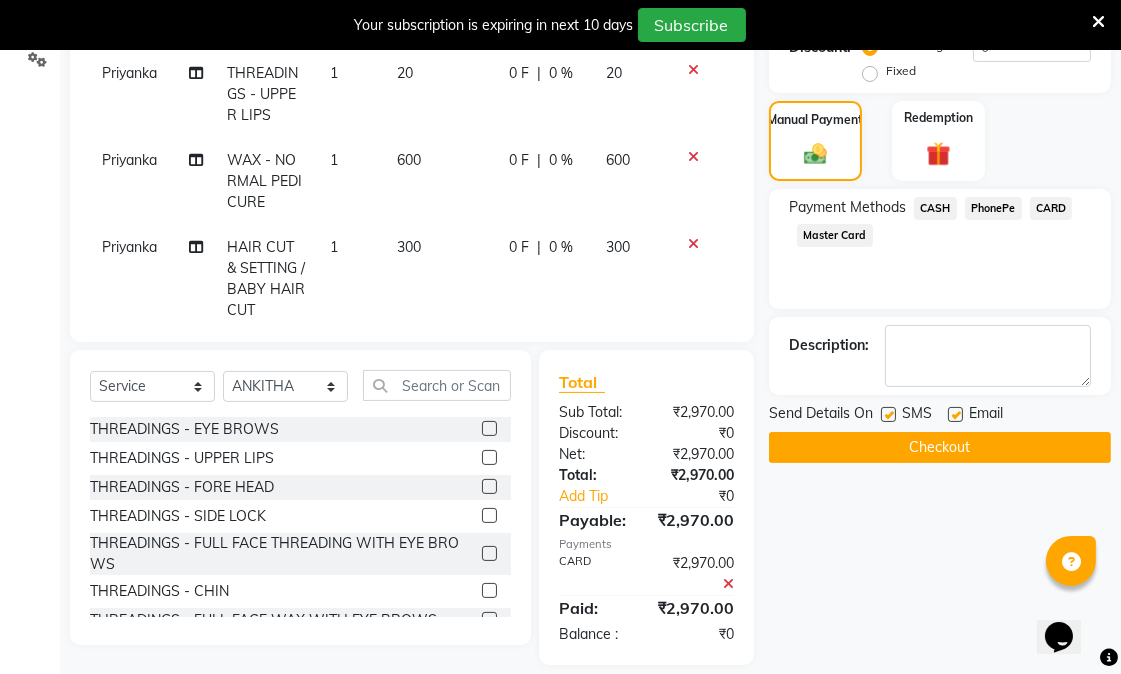 drag, startPoint x: 1014, startPoint y: 441, endPoint x: 1032, endPoint y: 420, distance: 27.658634 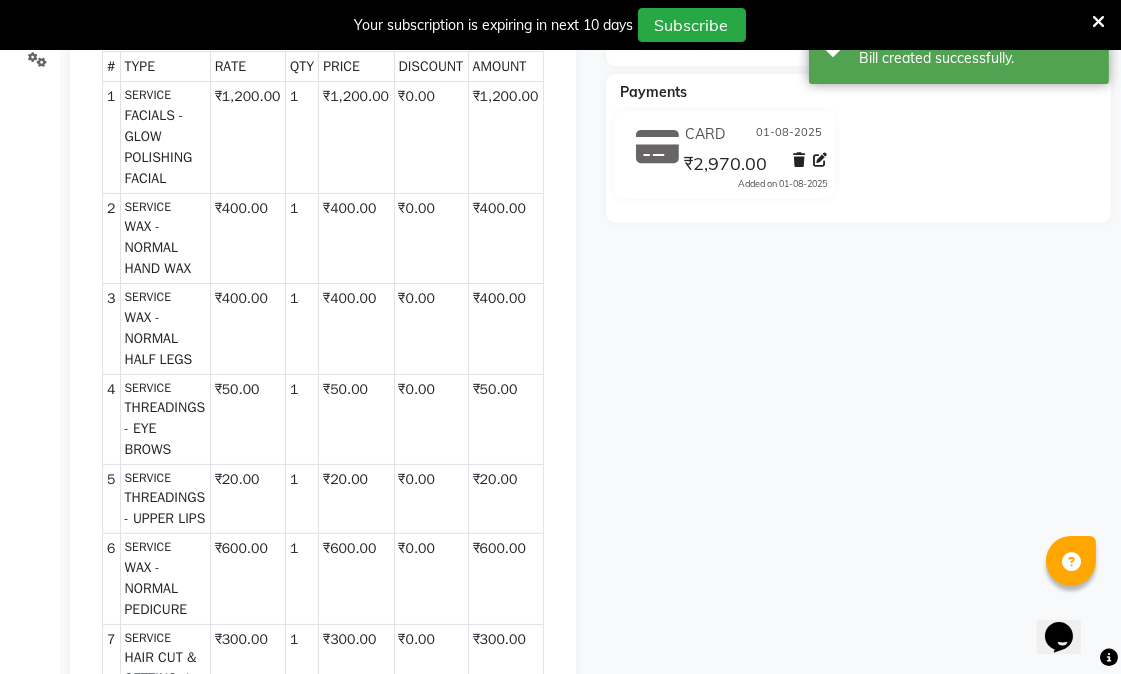 scroll, scrollTop: 0, scrollLeft: 0, axis: both 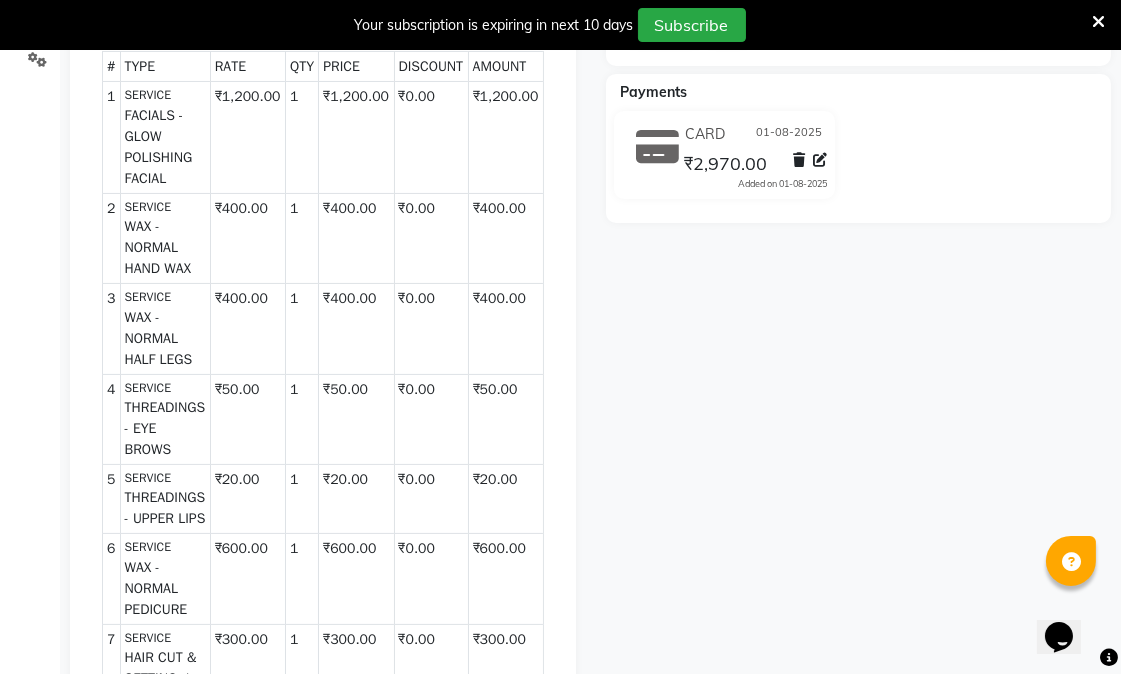 click on "[FIRST] [LAST]   Prebook   Payment Received  Download  Print   Email Invoice   Send Message Feedback  Payments CARD 01-08-2025 ₹2,970.00  Added on 01-08-2025" 